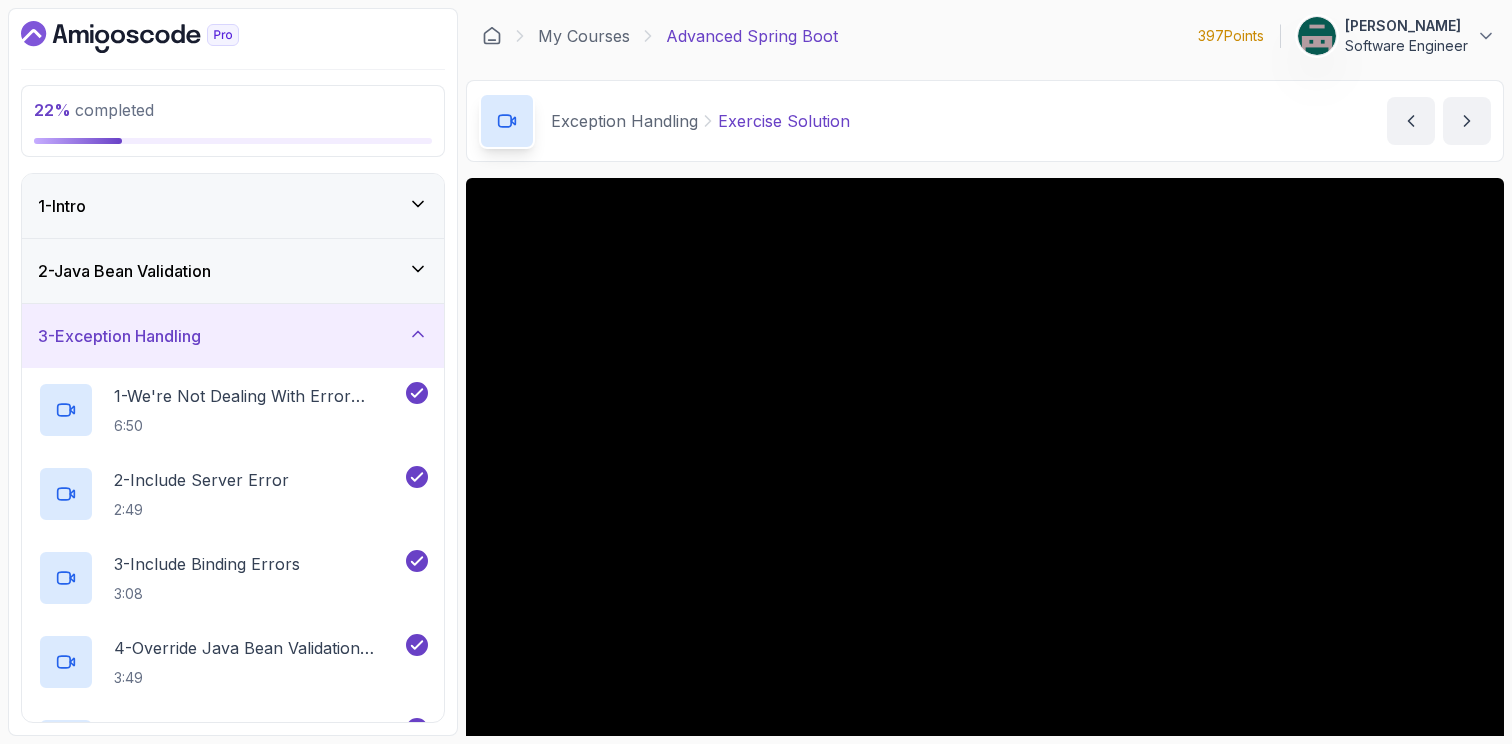 scroll, scrollTop: 0, scrollLeft: 0, axis: both 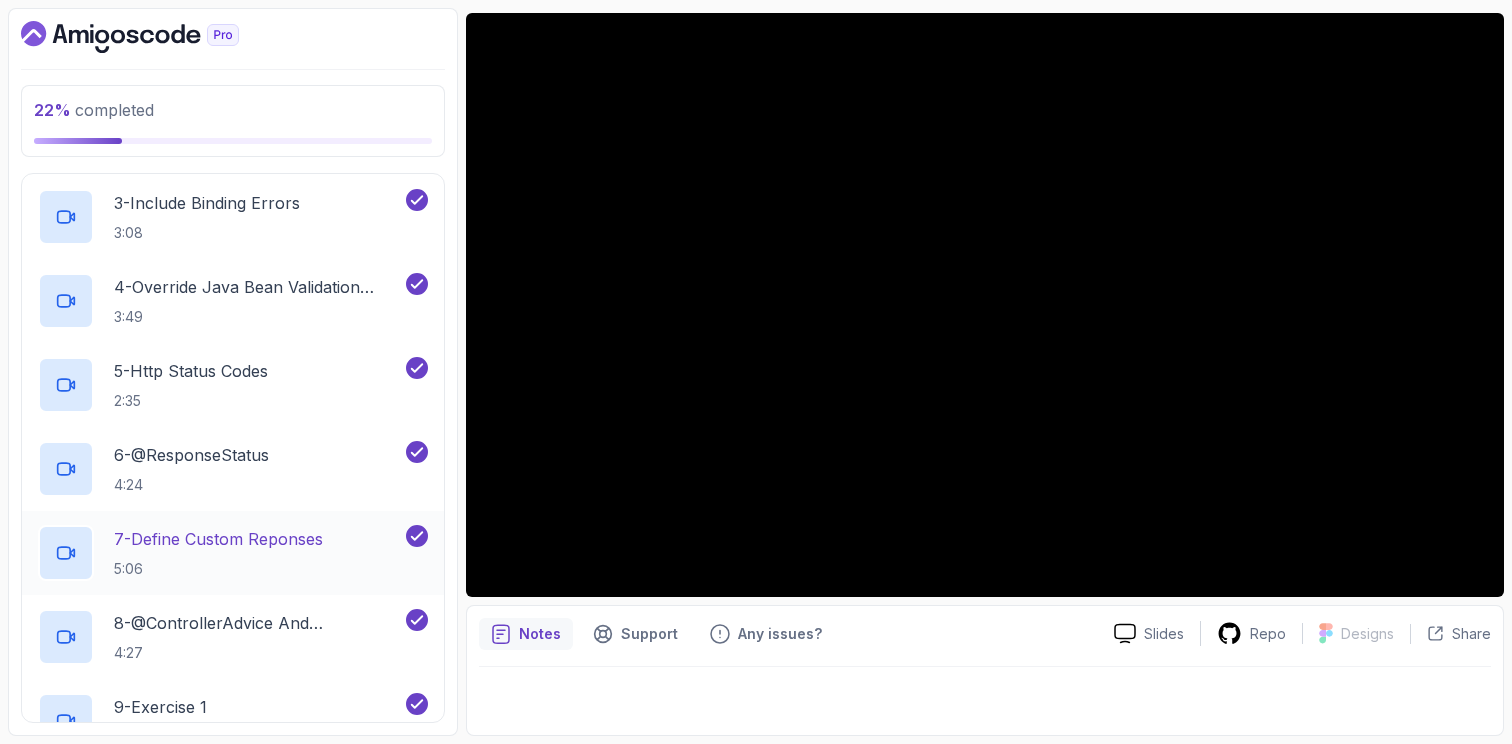 click on "7  -  Define Custom Reponses 5:06" at bounding box center (220, 553) 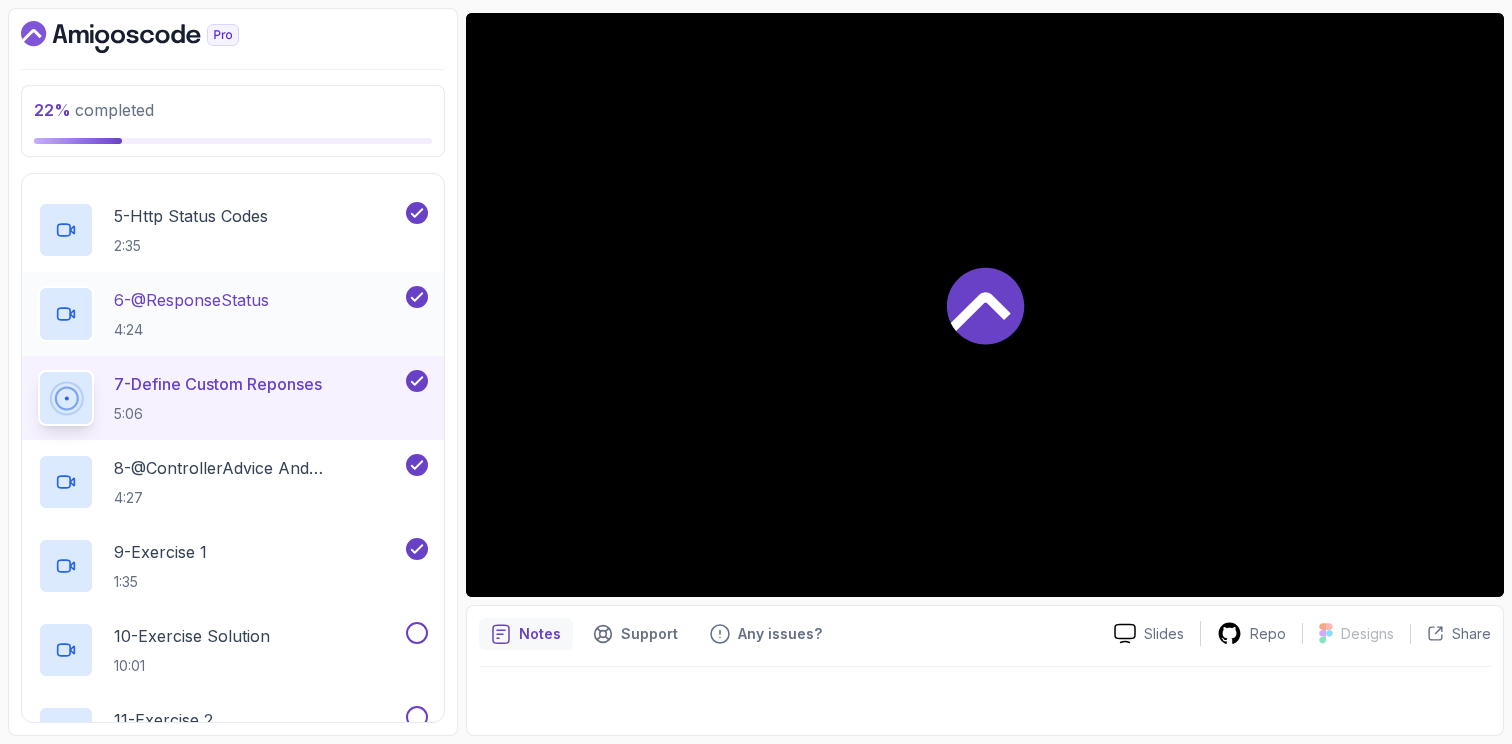 scroll, scrollTop: 521, scrollLeft: 0, axis: vertical 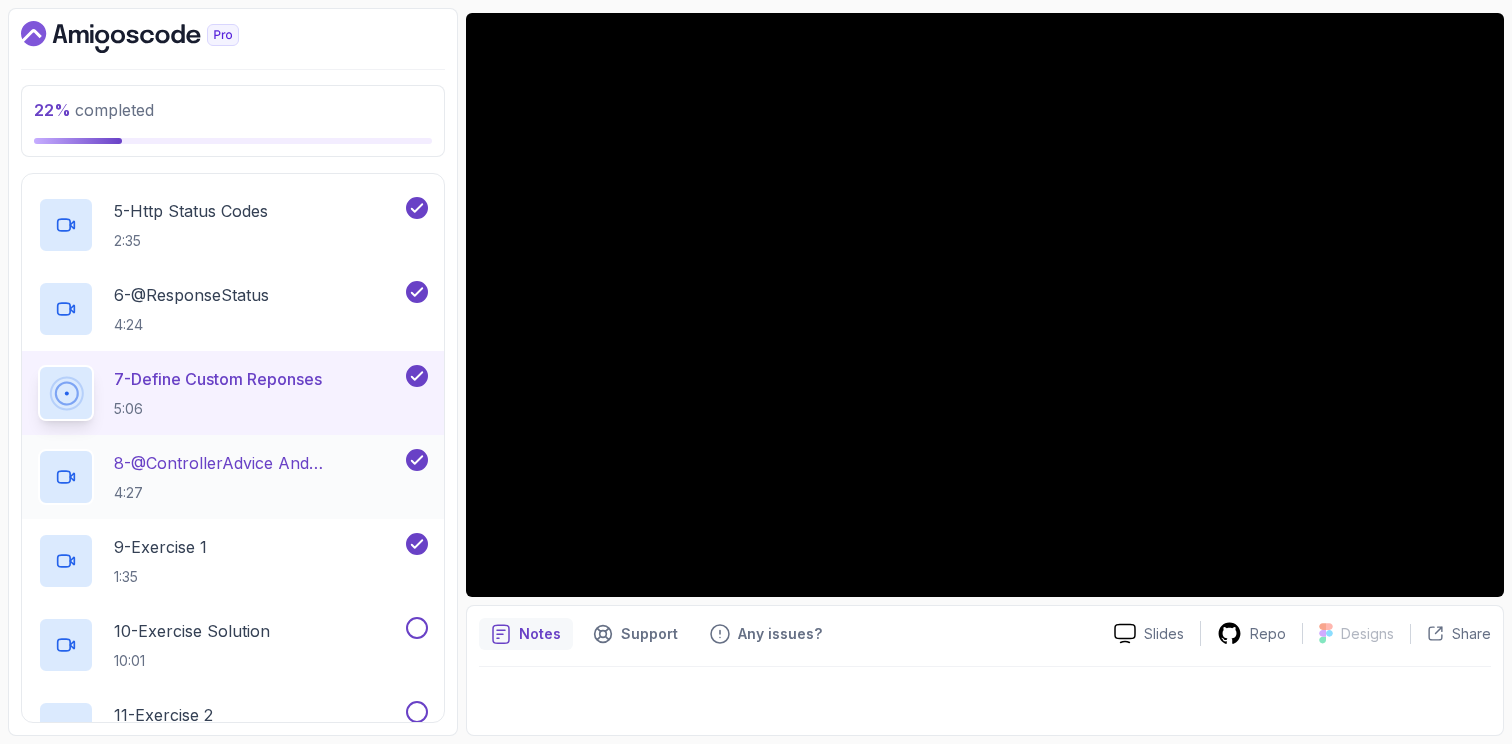 click on "8  -  @ControllerAdvice And @ExceptionHandler" at bounding box center (258, 463) 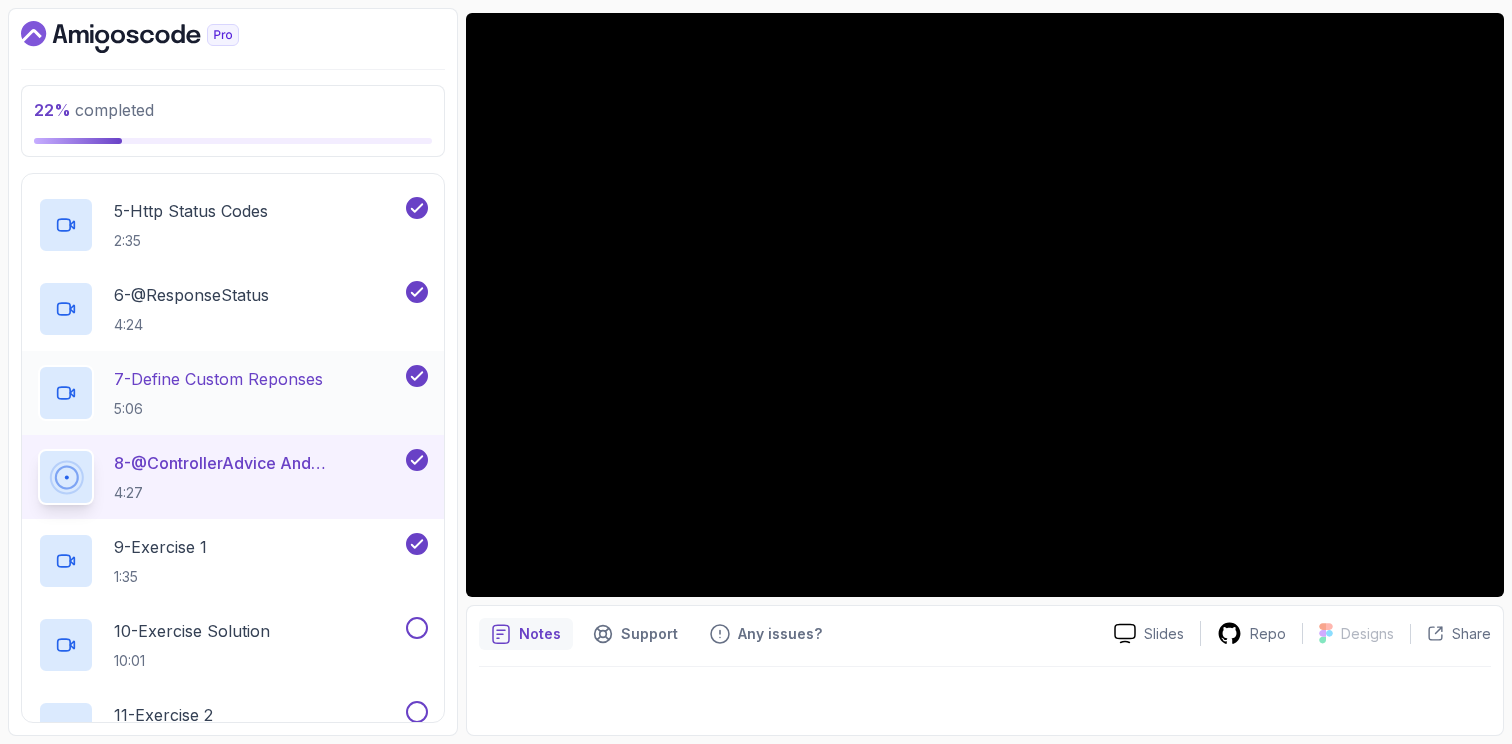click on "7  -  Define Custom Reponses" at bounding box center (218, 379) 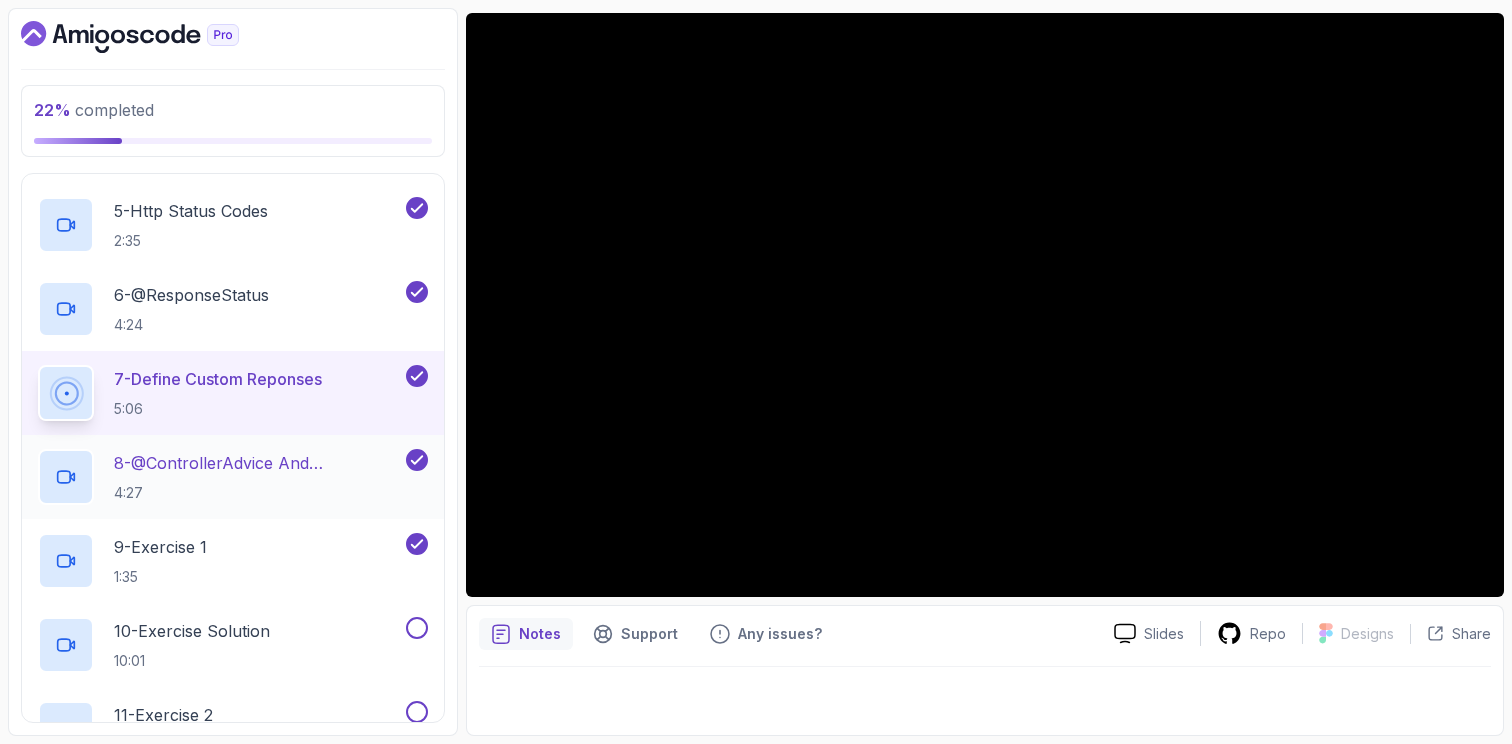 click on "8  -  @ControllerAdvice And @ExceptionHandler 4:27" at bounding box center [258, 477] 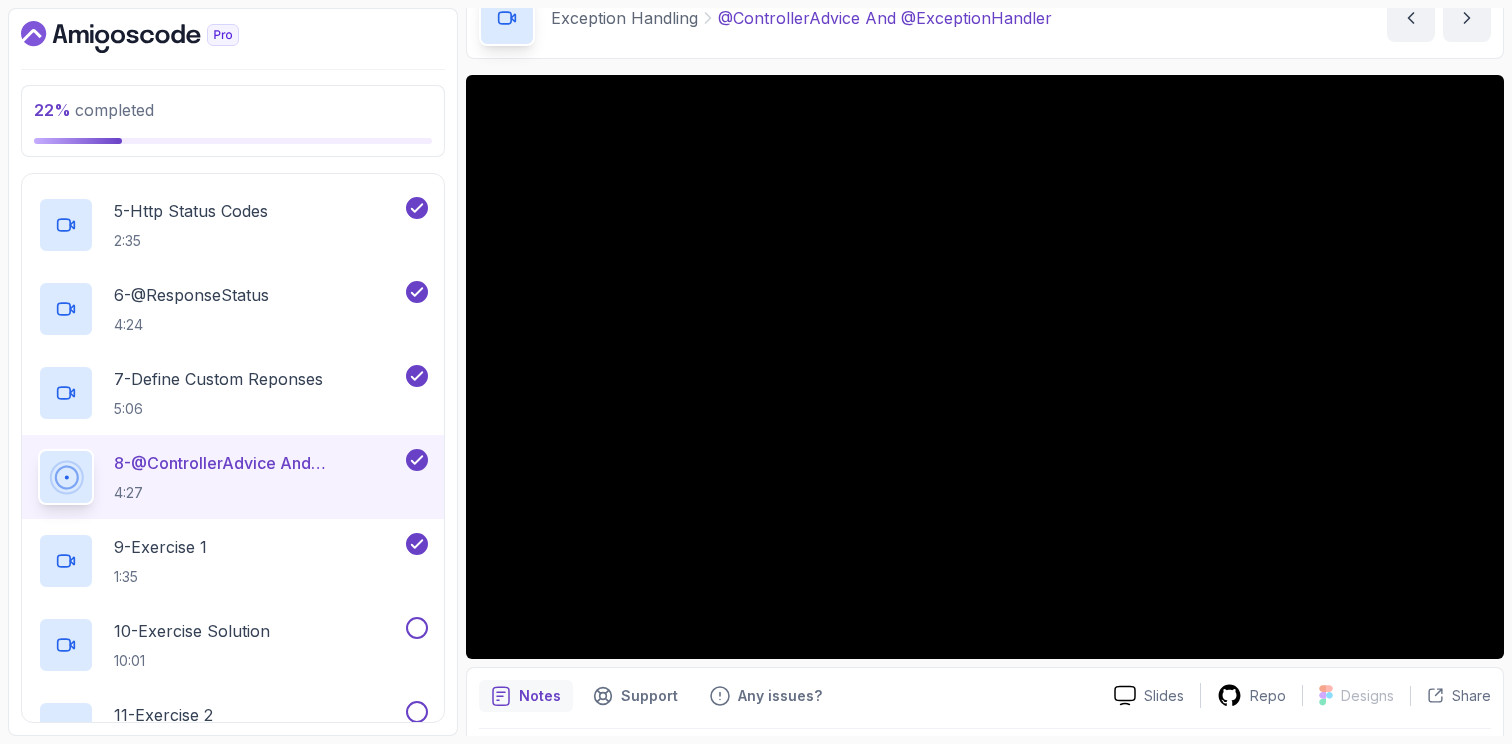 scroll, scrollTop: 97, scrollLeft: 0, axis: vertical 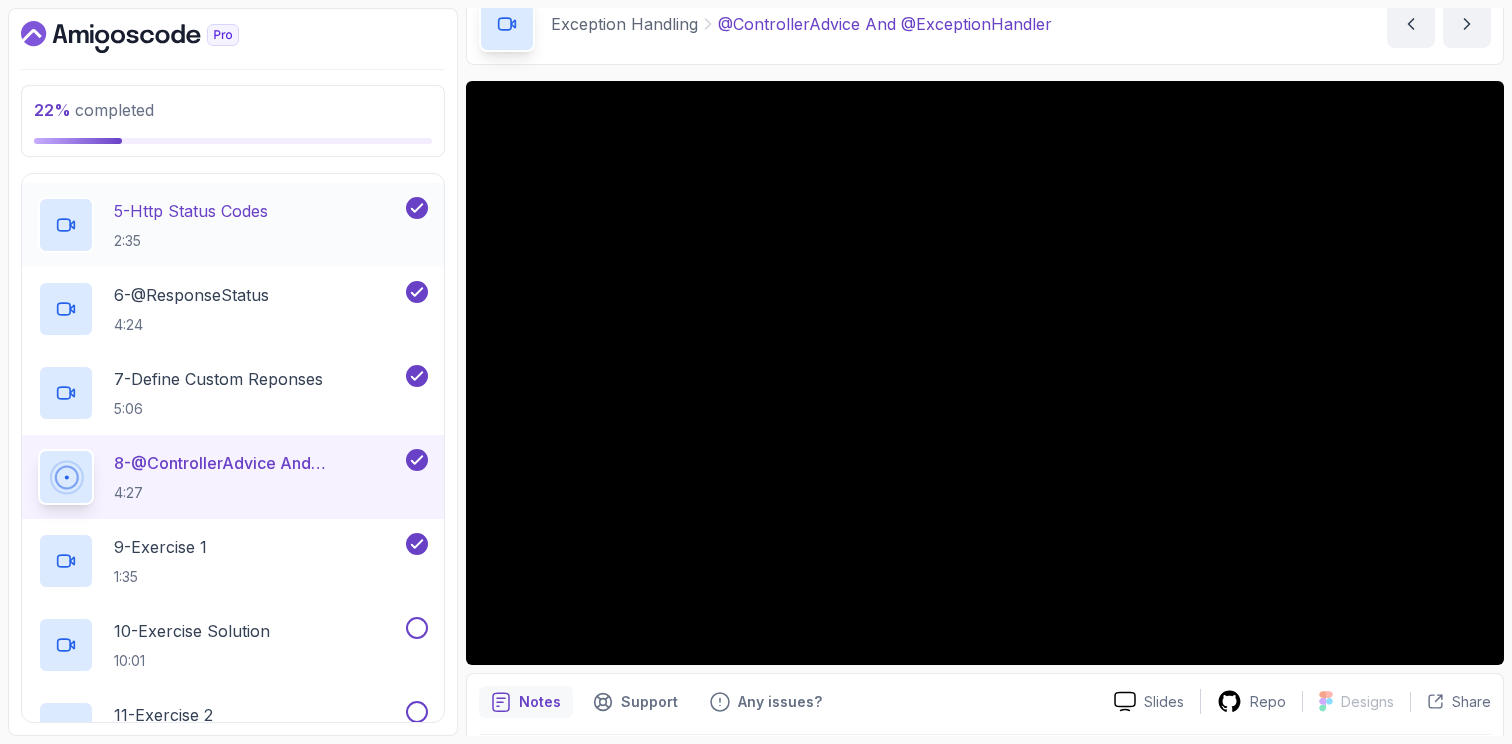 click on "2:35" at bounding box center (191, 241) 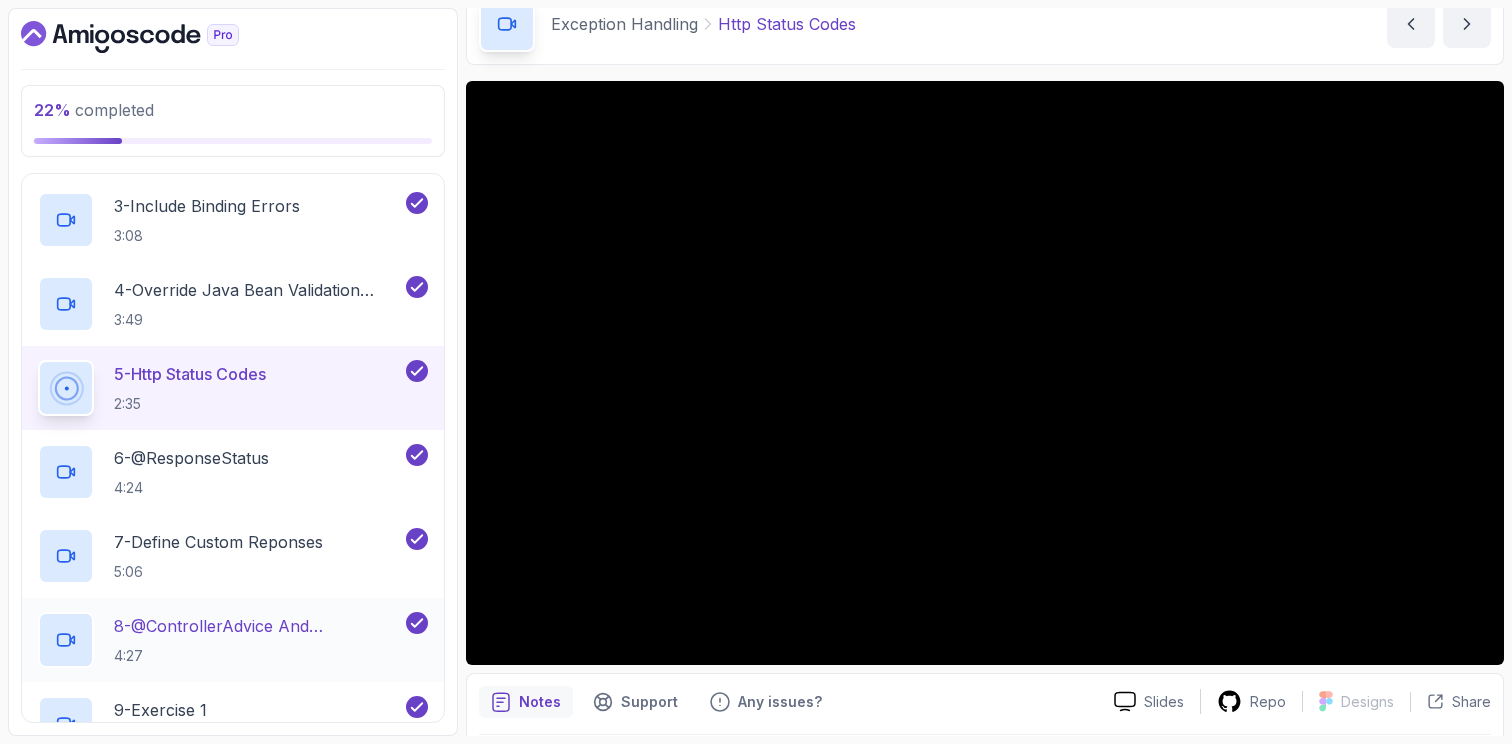 scroll, scrollTop: 356, scrollLeft: 0, axis: vertical 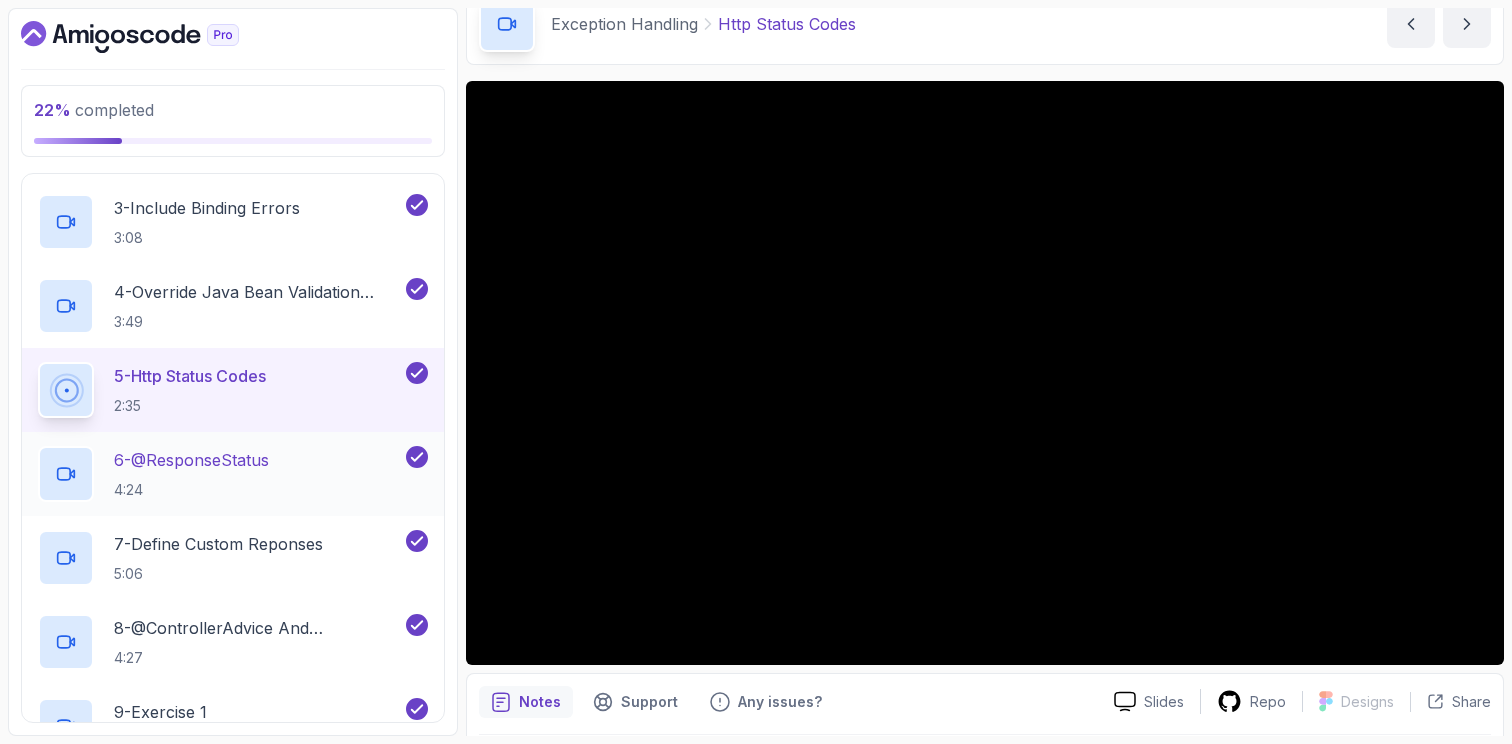 drag, startPoint x: 219, startPoint y: 439, endPoint x: 240, endPoint y: 439, distance: 21 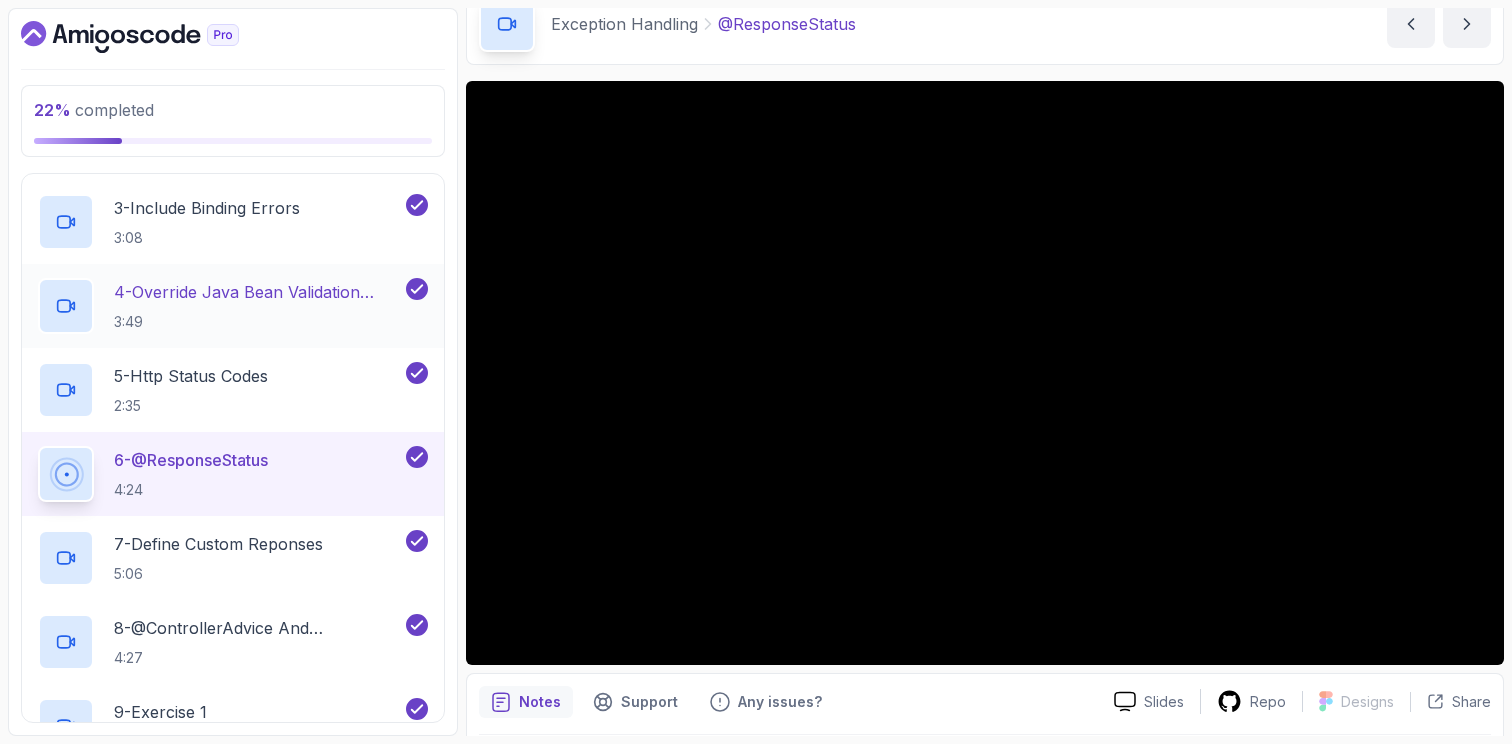 click on "4  -  Override Java Bean Validation Messages 3:49" at bounding box center [258, 306] 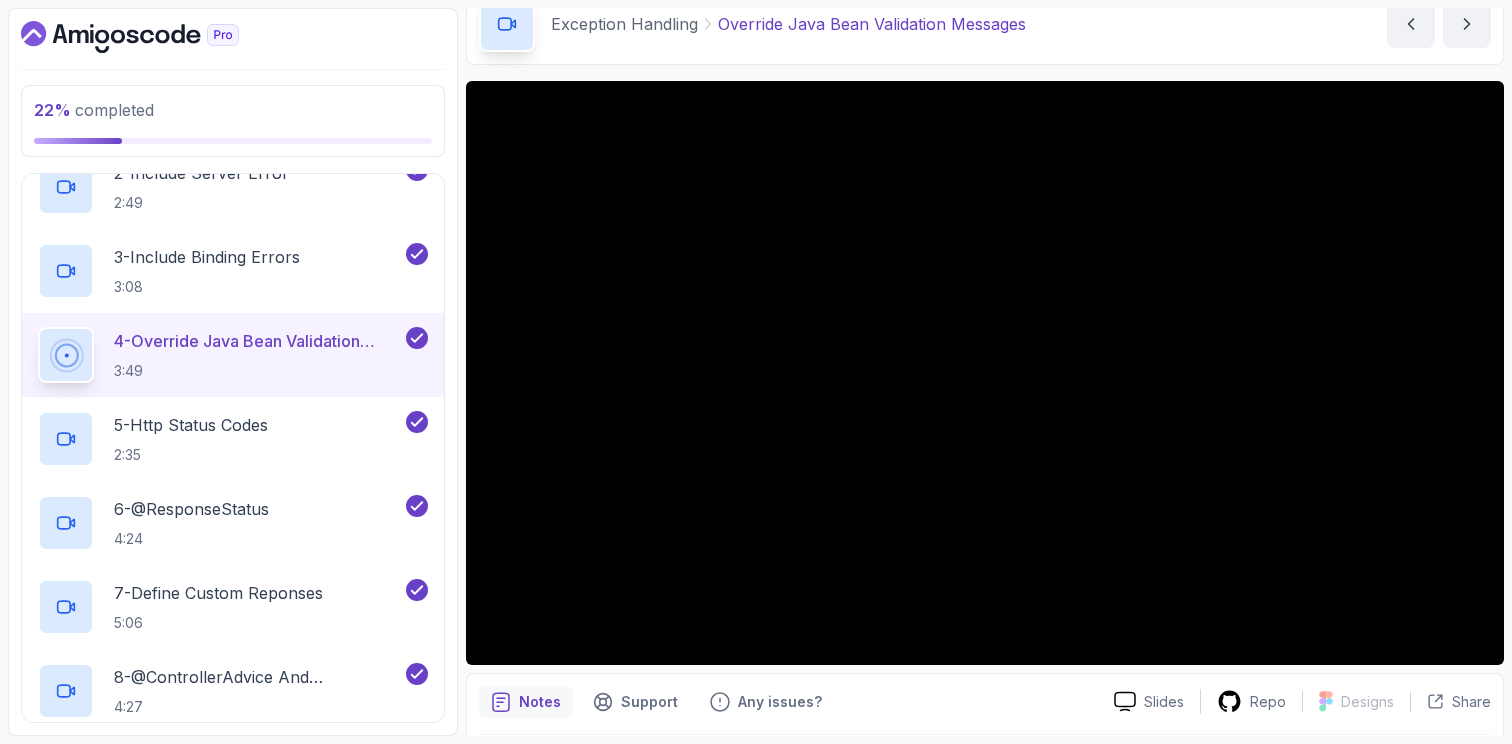 scroll, scrollTop: 308, scrollLeft: 0, axis: vertical 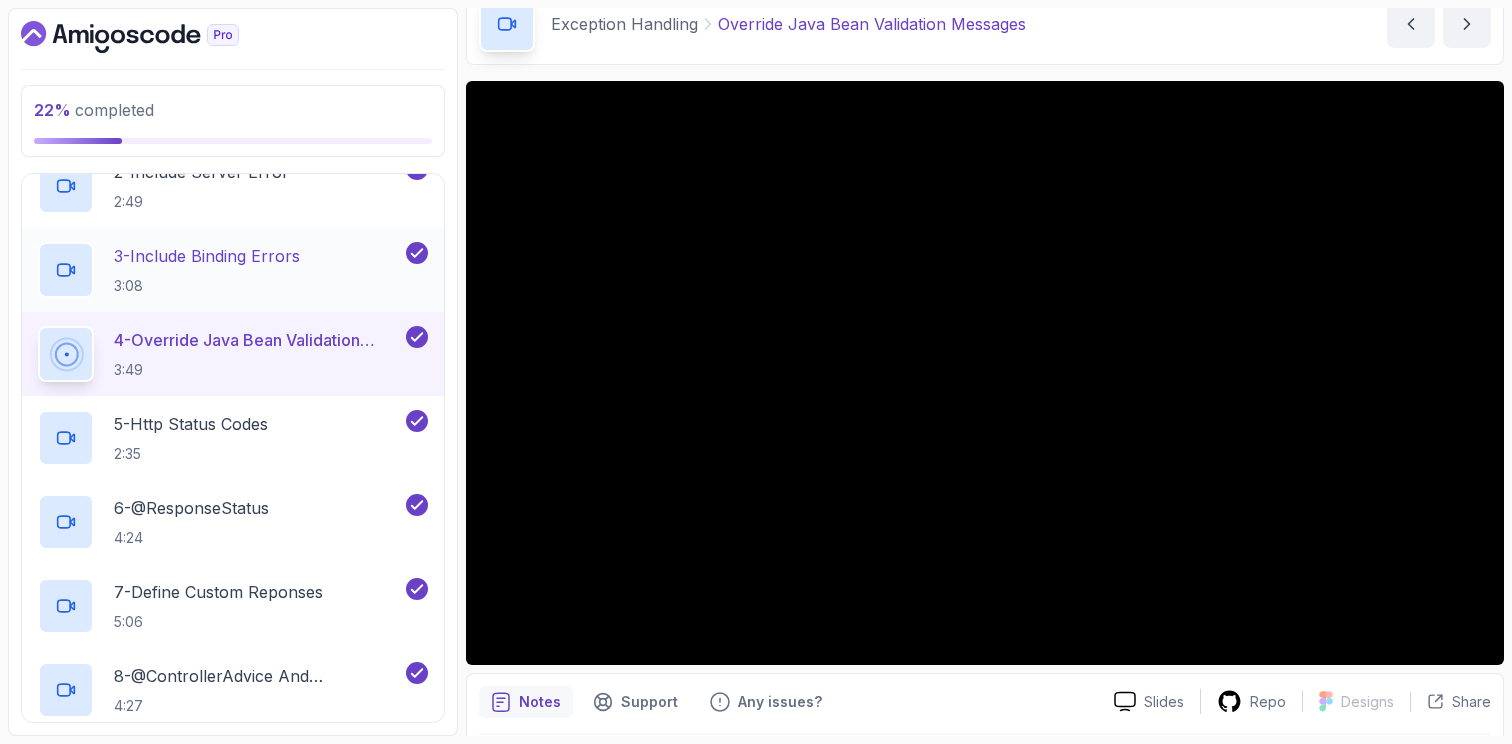click on "3  -  Include Binding Errors" at bounding box center (207, 256) 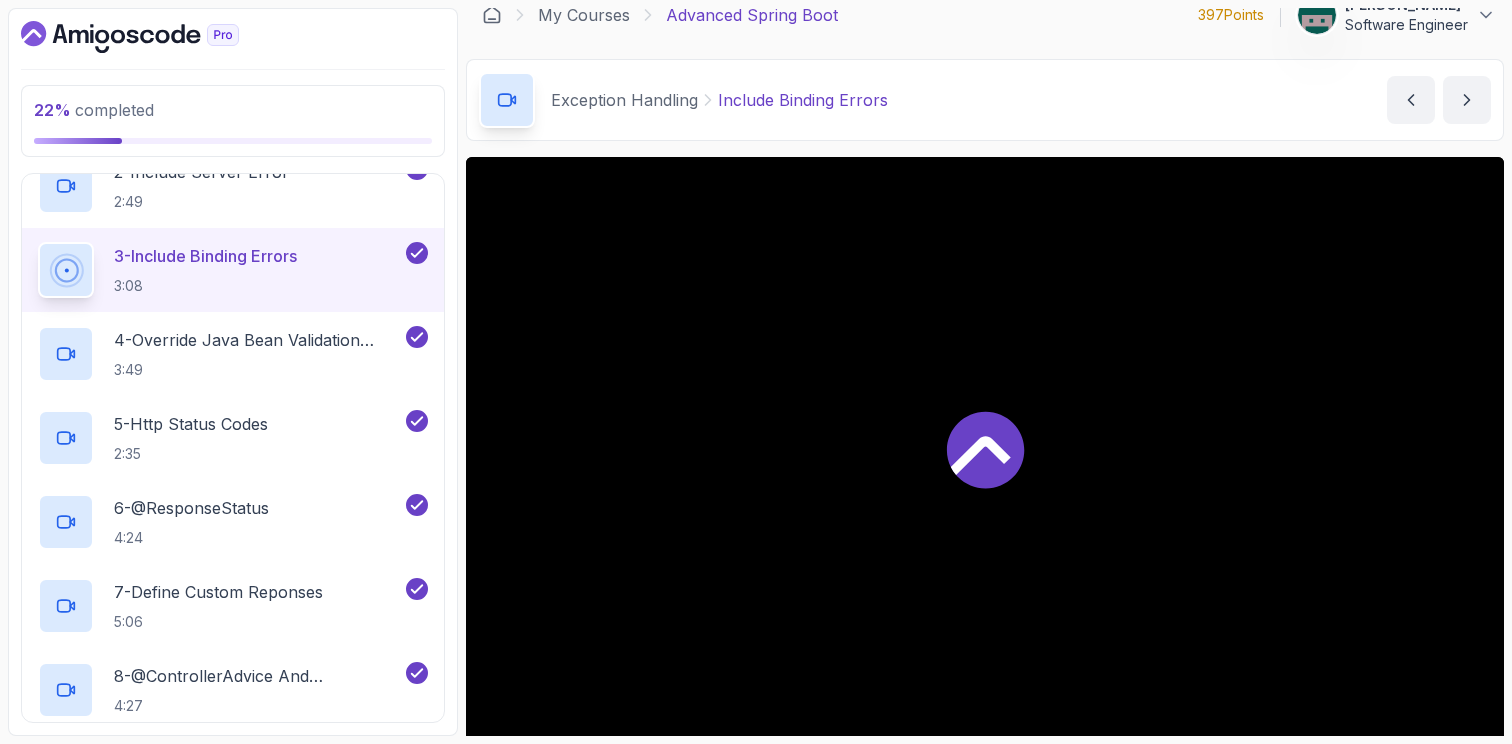 scroll, scrollTop: 7, scrollLeft: 0, axis: vertical 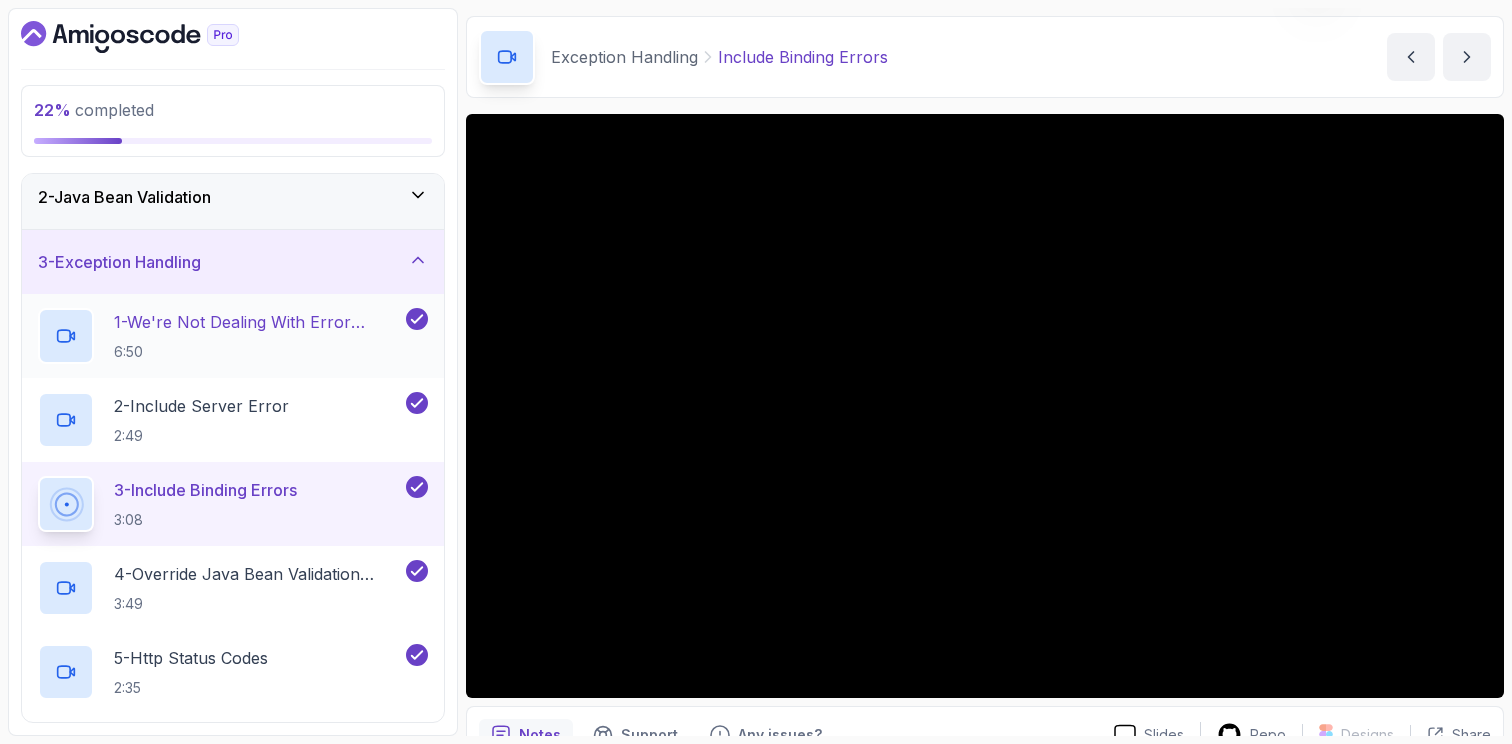 click on "1  -  We're Not Dealing With Error Properply 6:50" at bounding box center (258, 336) 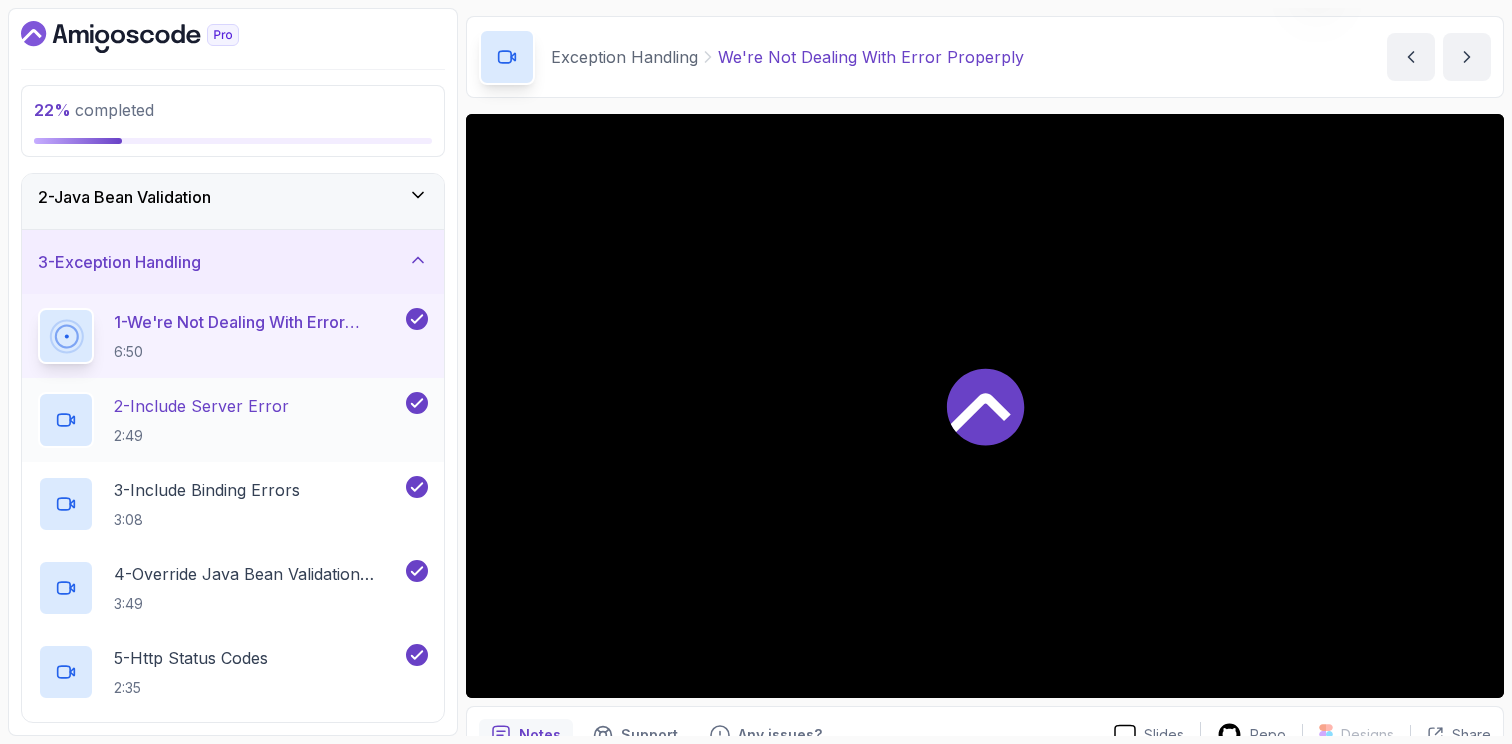click on "2:49" at bounding box center (201, 436) 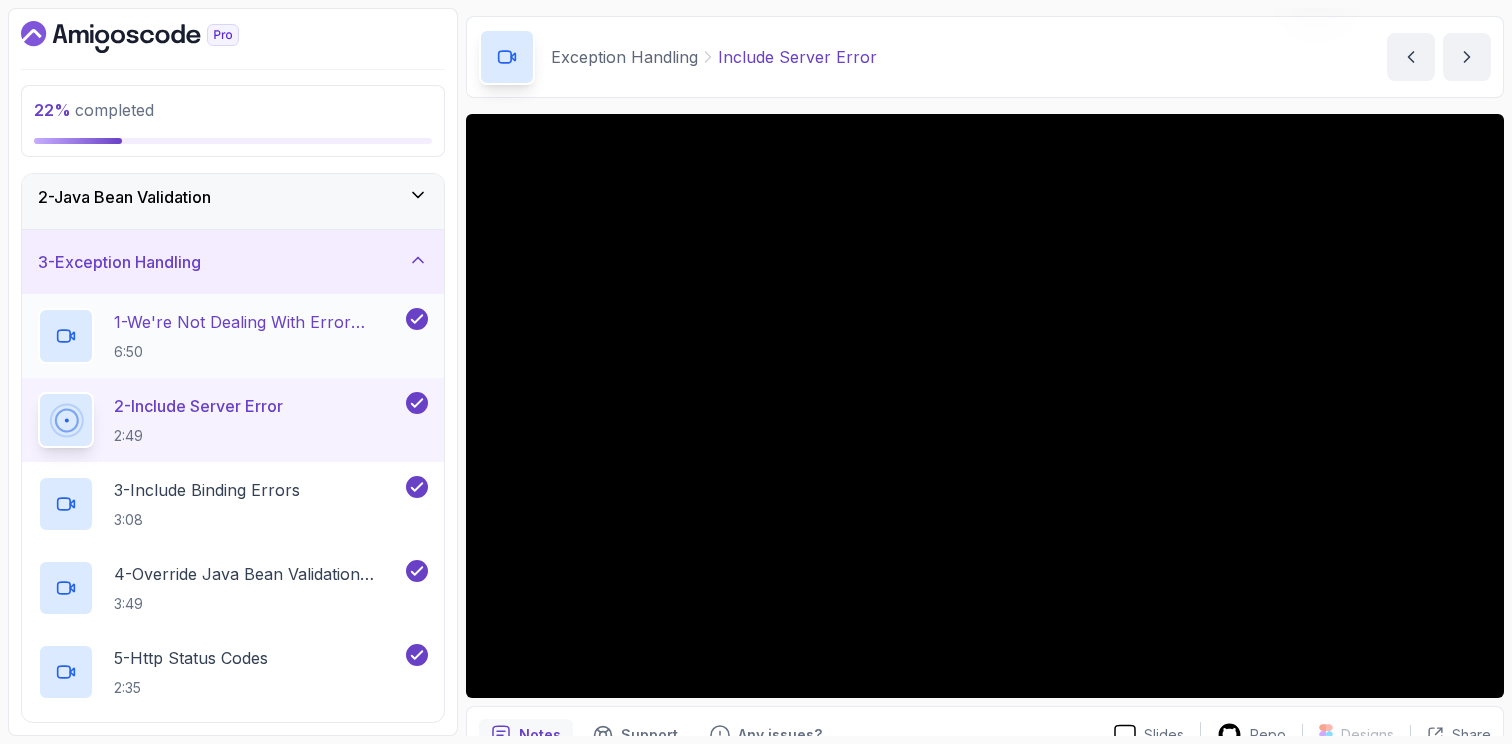 click on "1  -  We're Not Dealing With Error Properply 6:50" at bounding box center (258, 336) 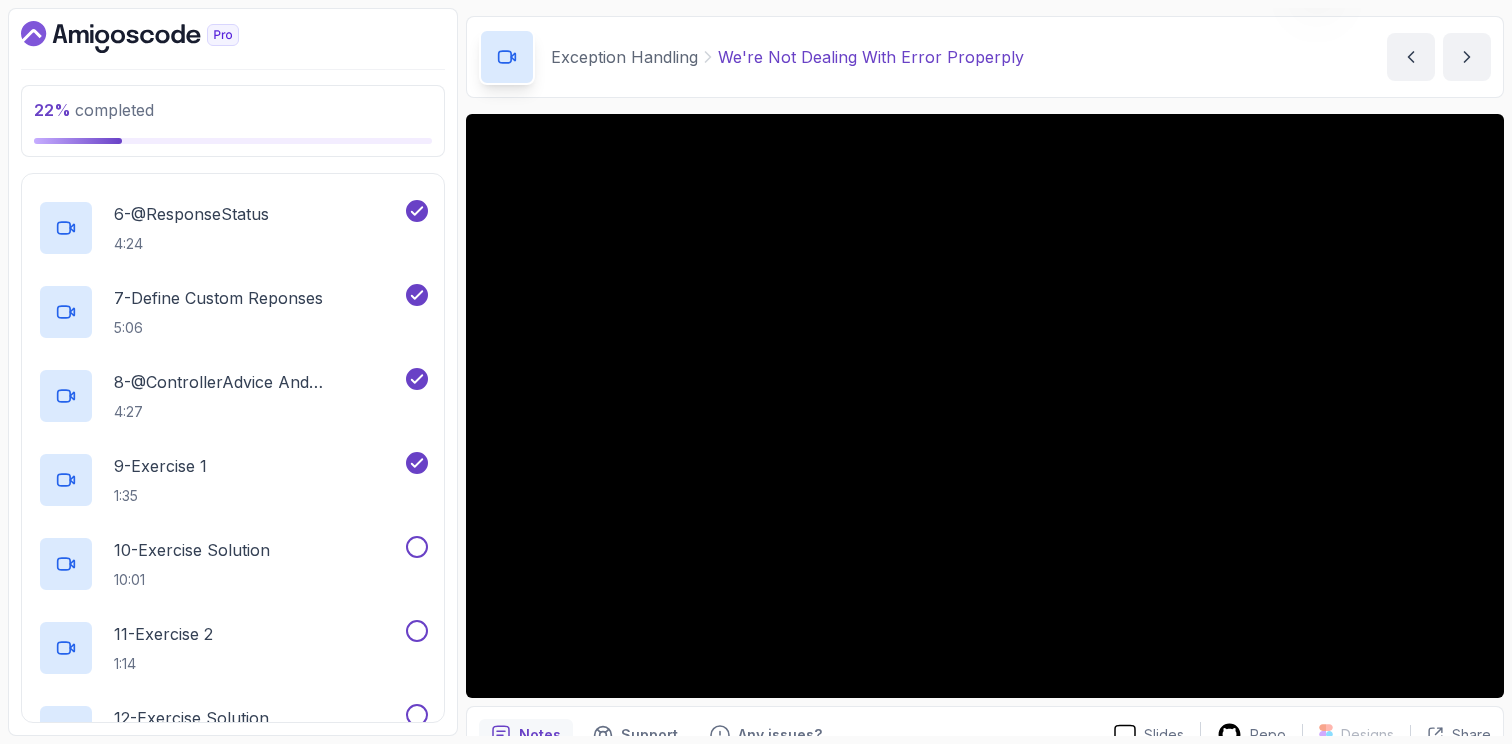 scroll, scrollTop: 652, scrollLeft: 0, axis: vertical 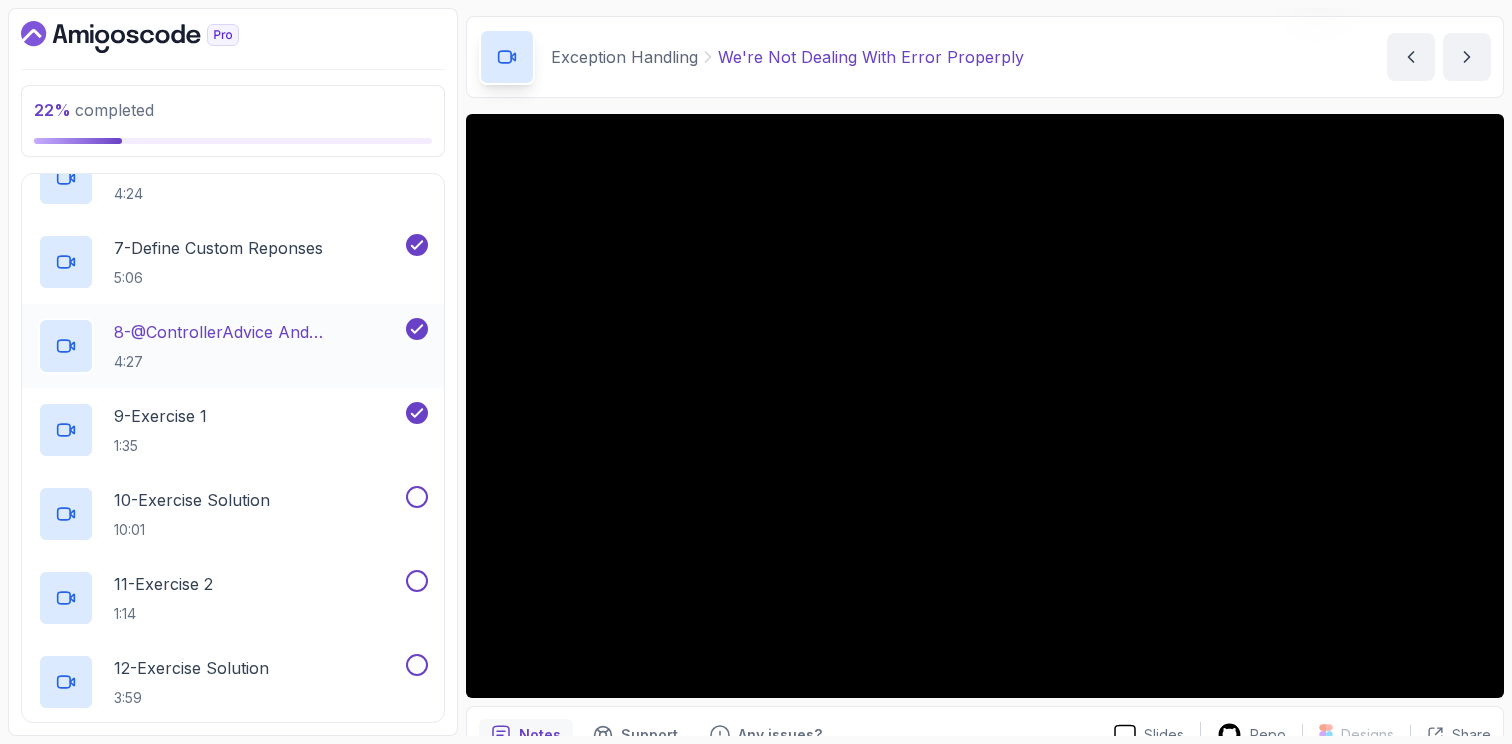 click on "8  -  @ControllerAdvice And @ExceptionHandler" at bounding box center [258, 332] 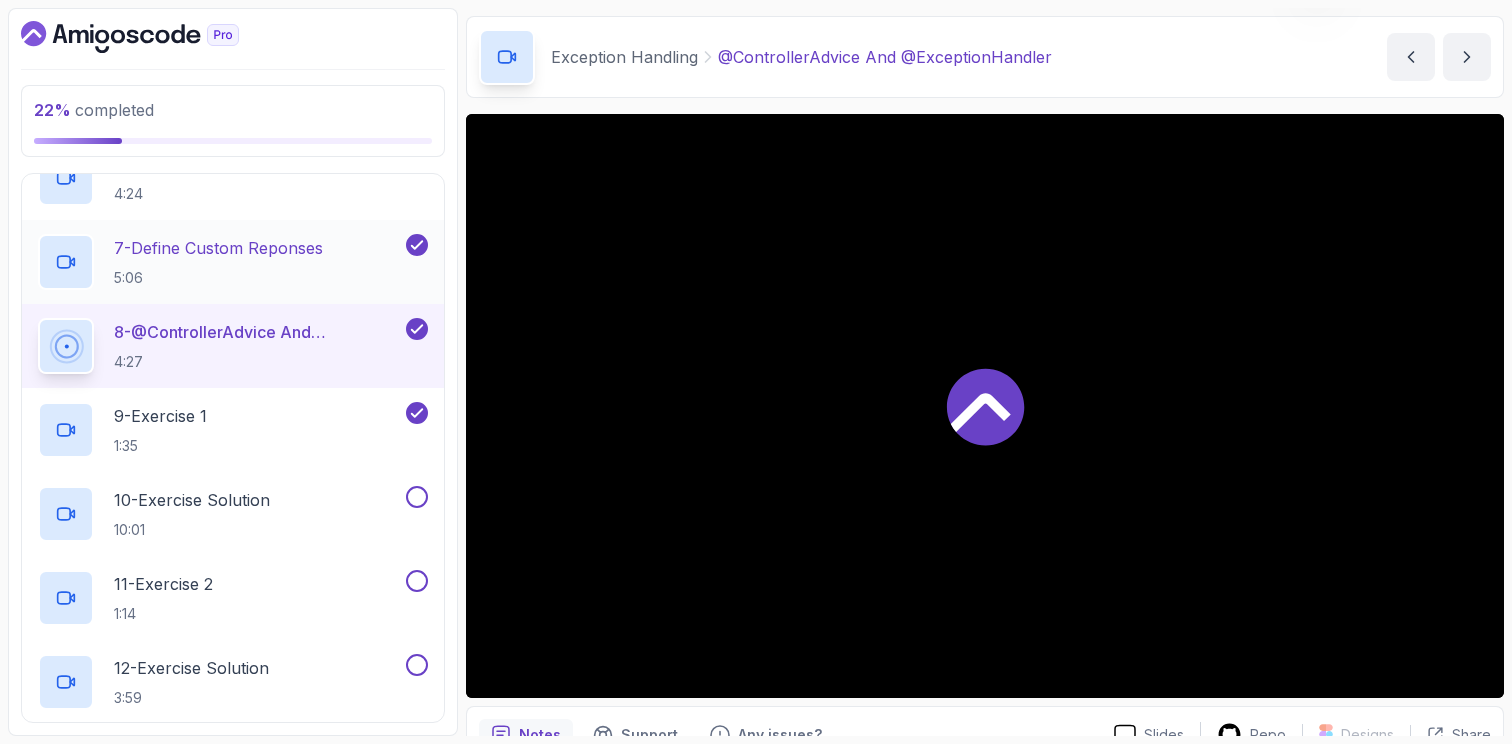 click on "7  -  Define Custom Reponses 5:06" at bounding box center [233, 262] 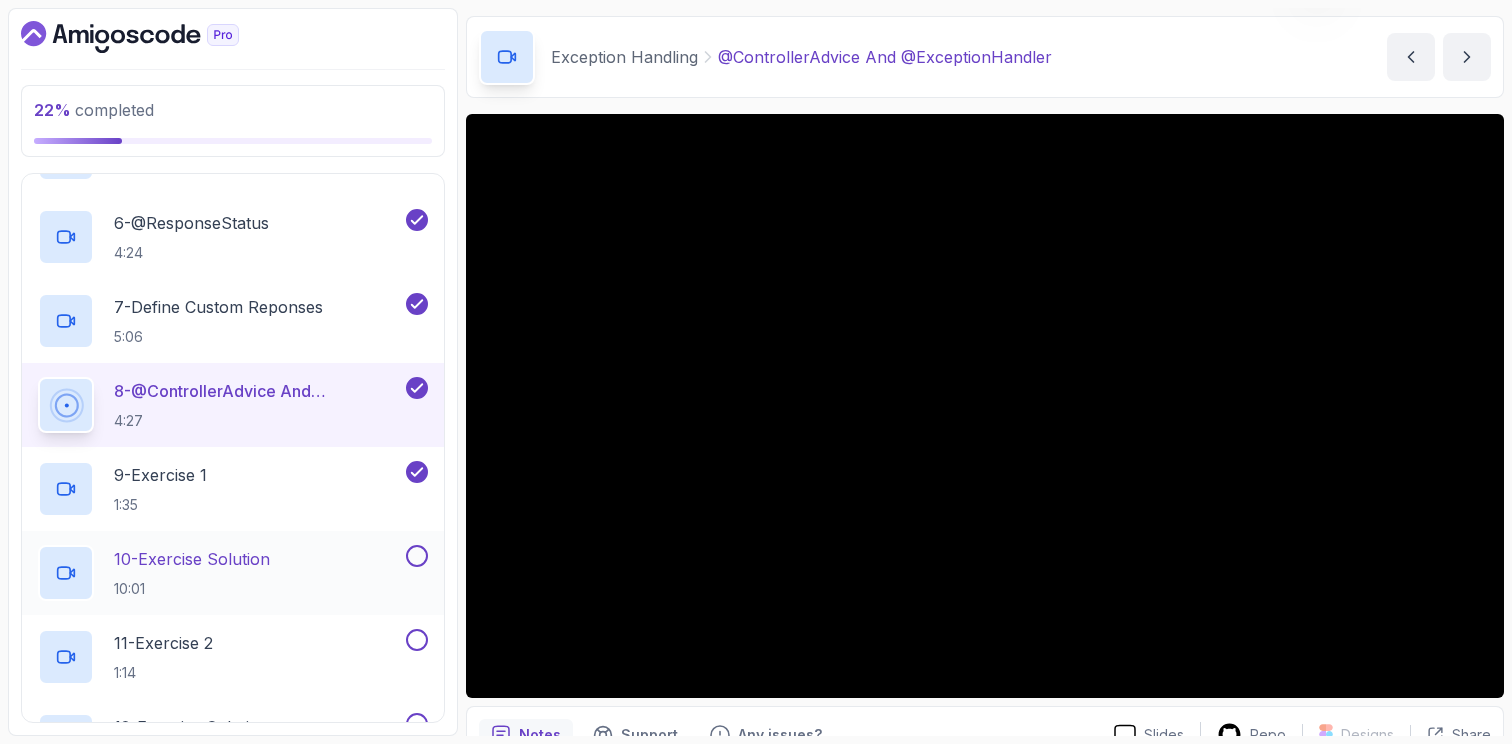 scroll, scrollTop: 574, scrollLeft: 0, axis: vertical 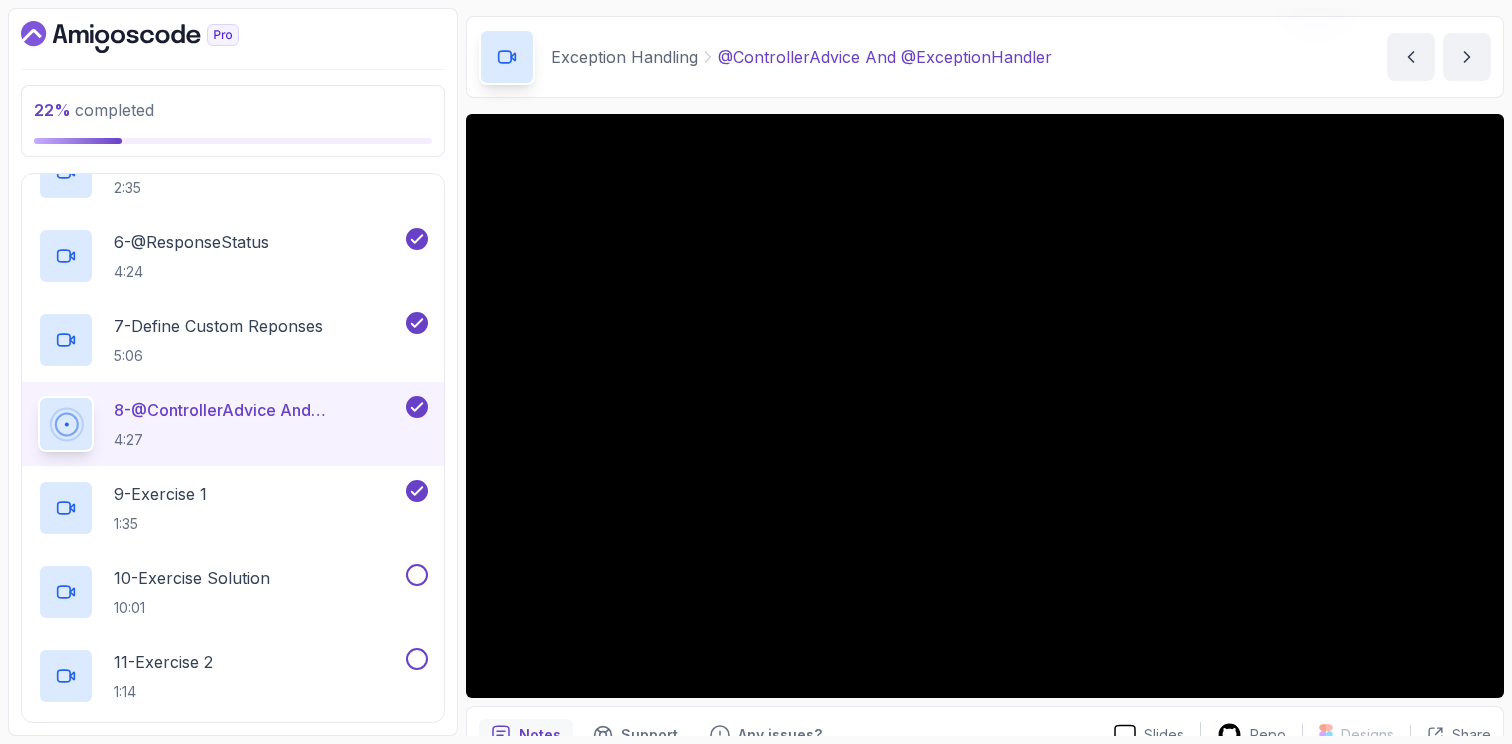 click on "Notes Support Any issues? Slides Repo Designs Design not available Share" at bounding box center (985, 771) 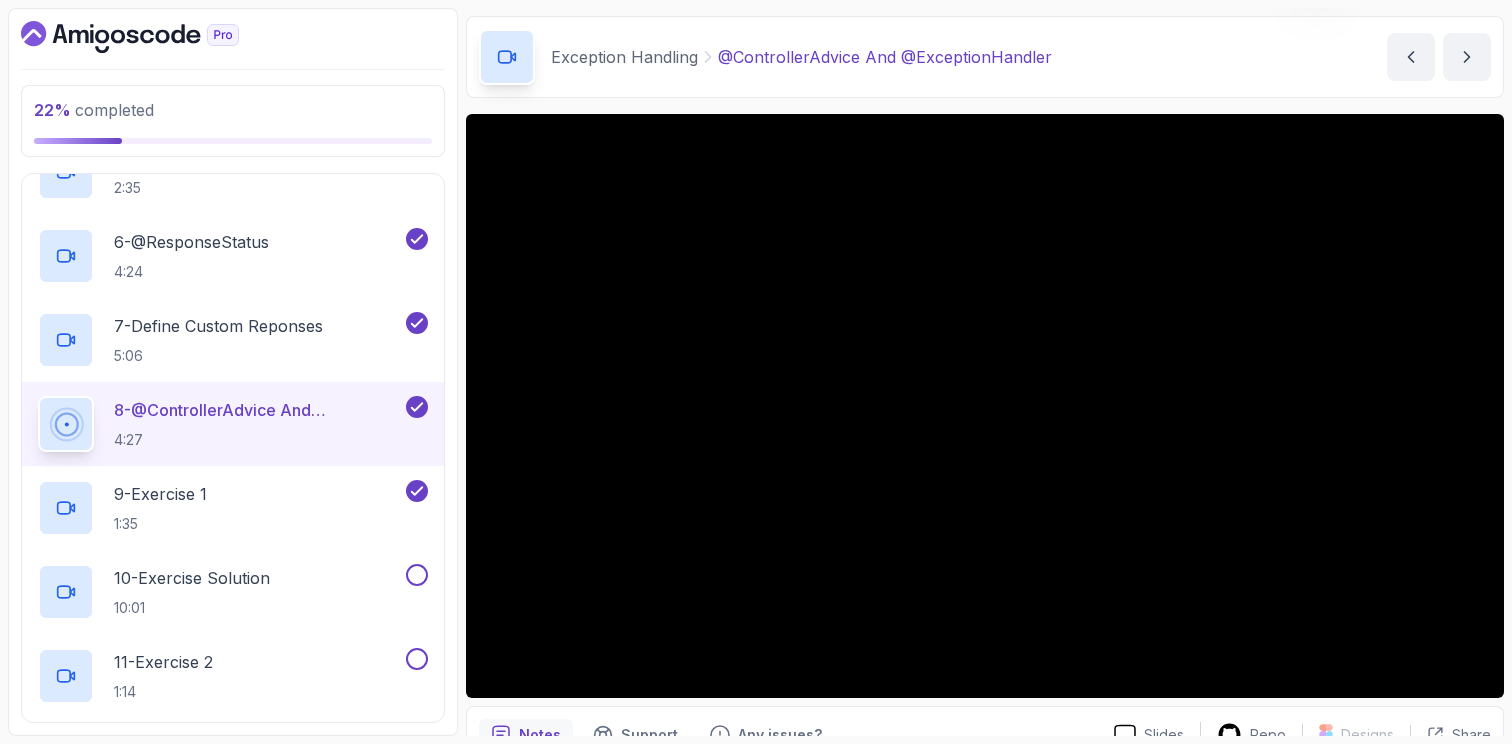 scroll, scrollTop: 63, scrollLeft: 0, axis: vertical 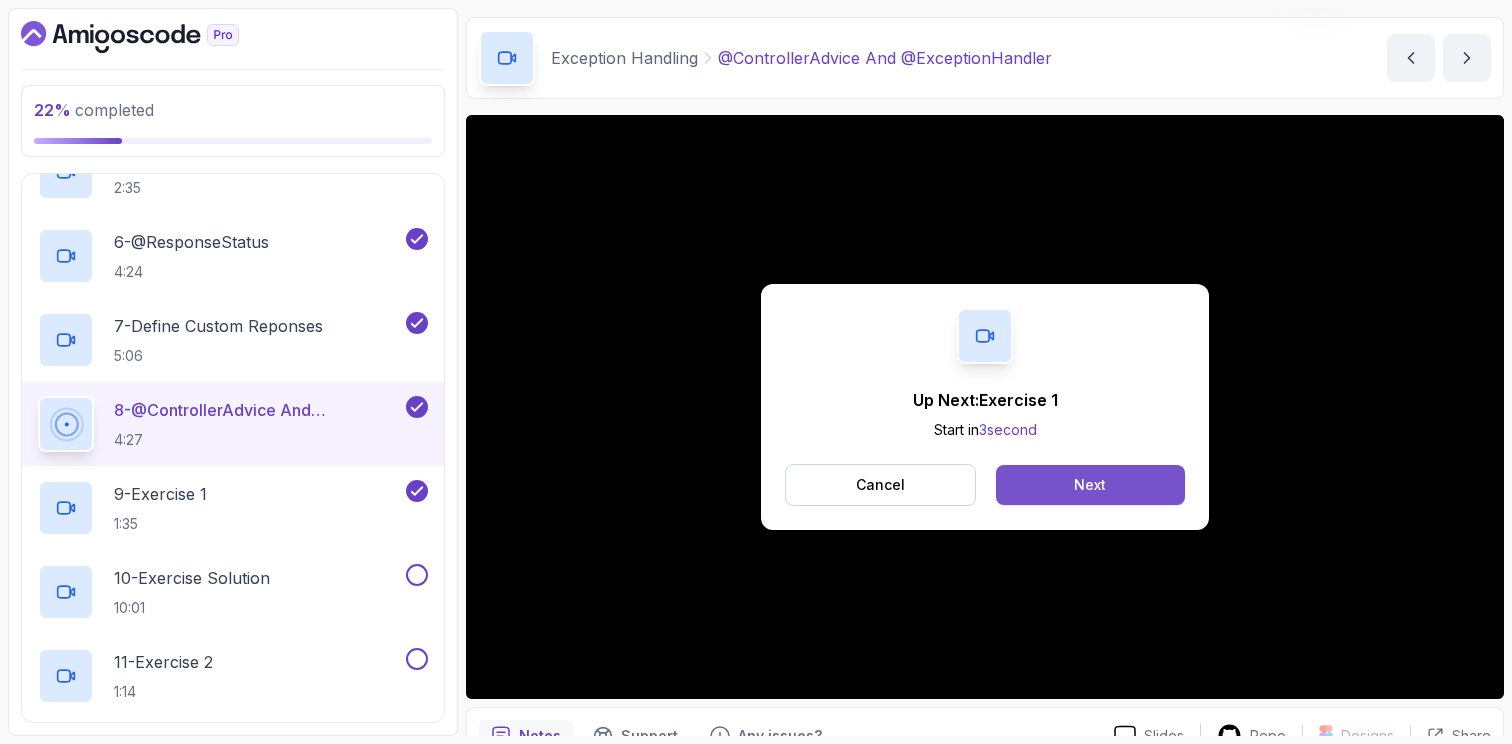 click on "Next" at bounding box center (1090, 485) 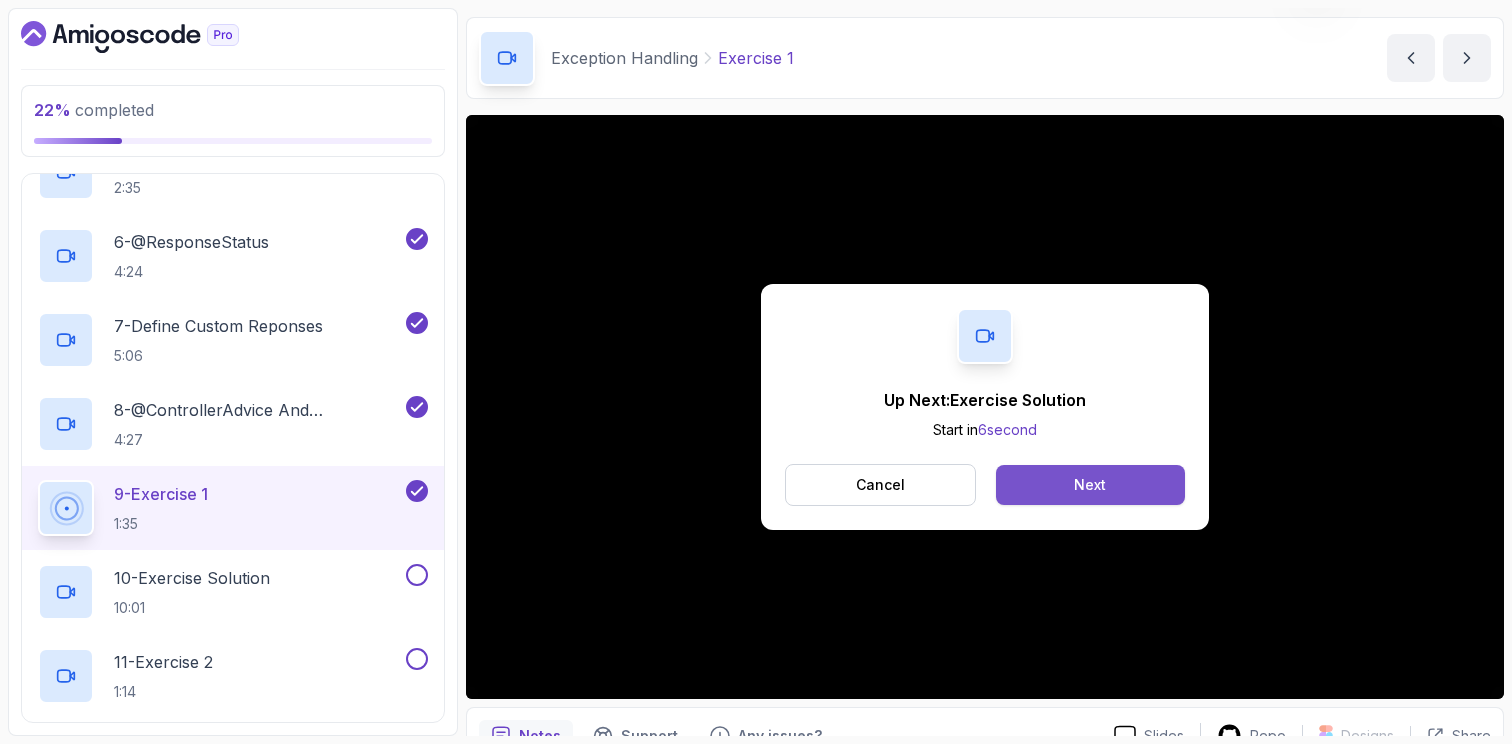 click on "Next" at bounding box center [1090, 485] 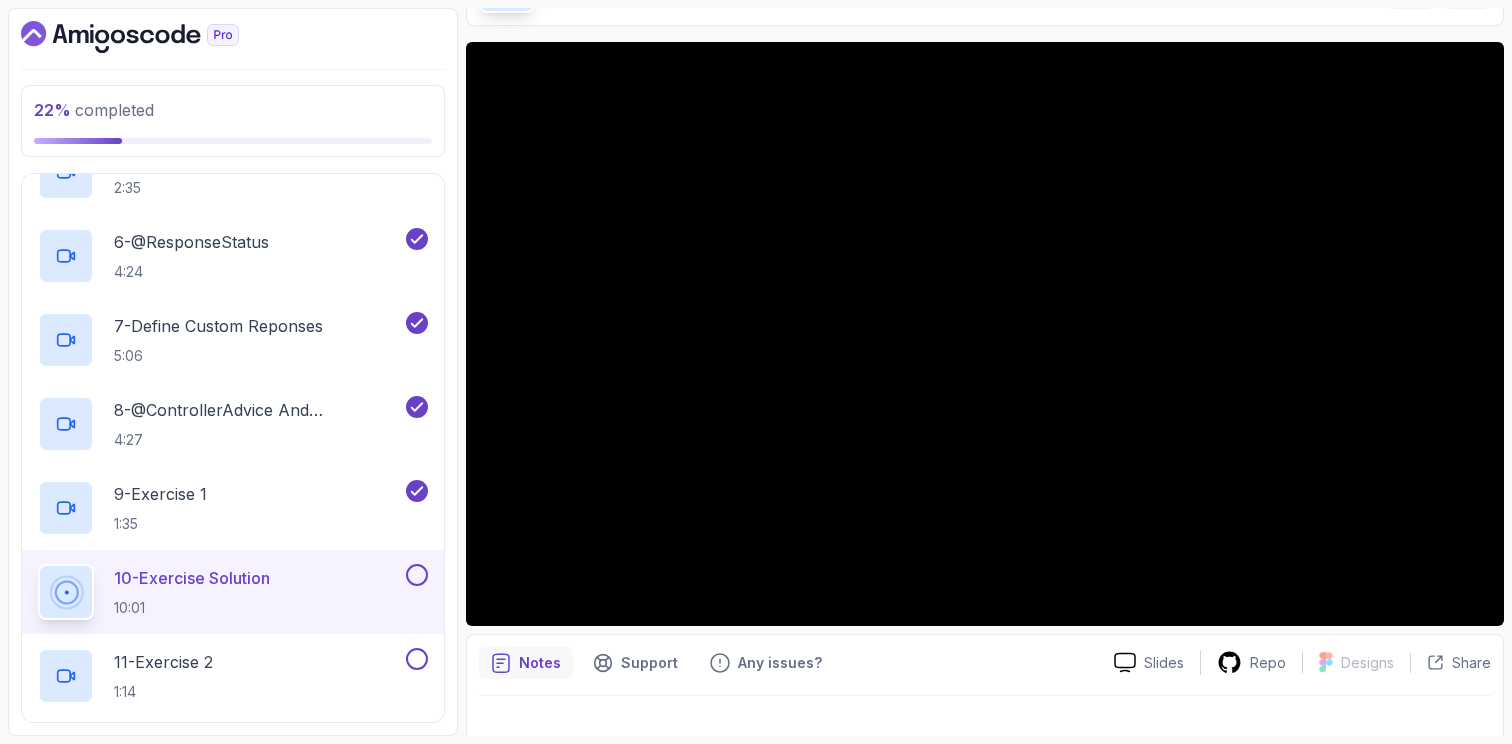scroll, scrollTop: 138, scrollLeft: 0, axis: vertical 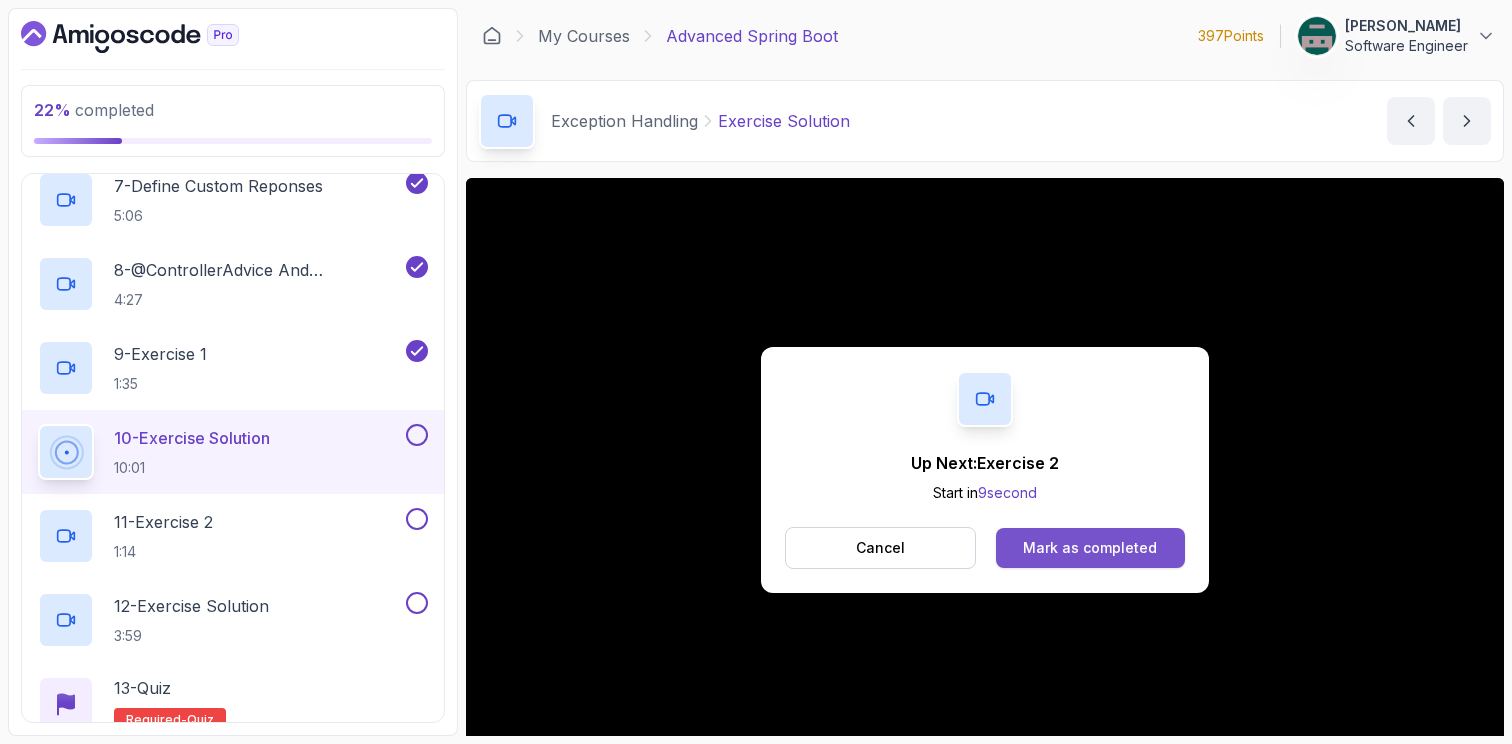 click on "Mark as completed" at bounding box center [1090, 548] 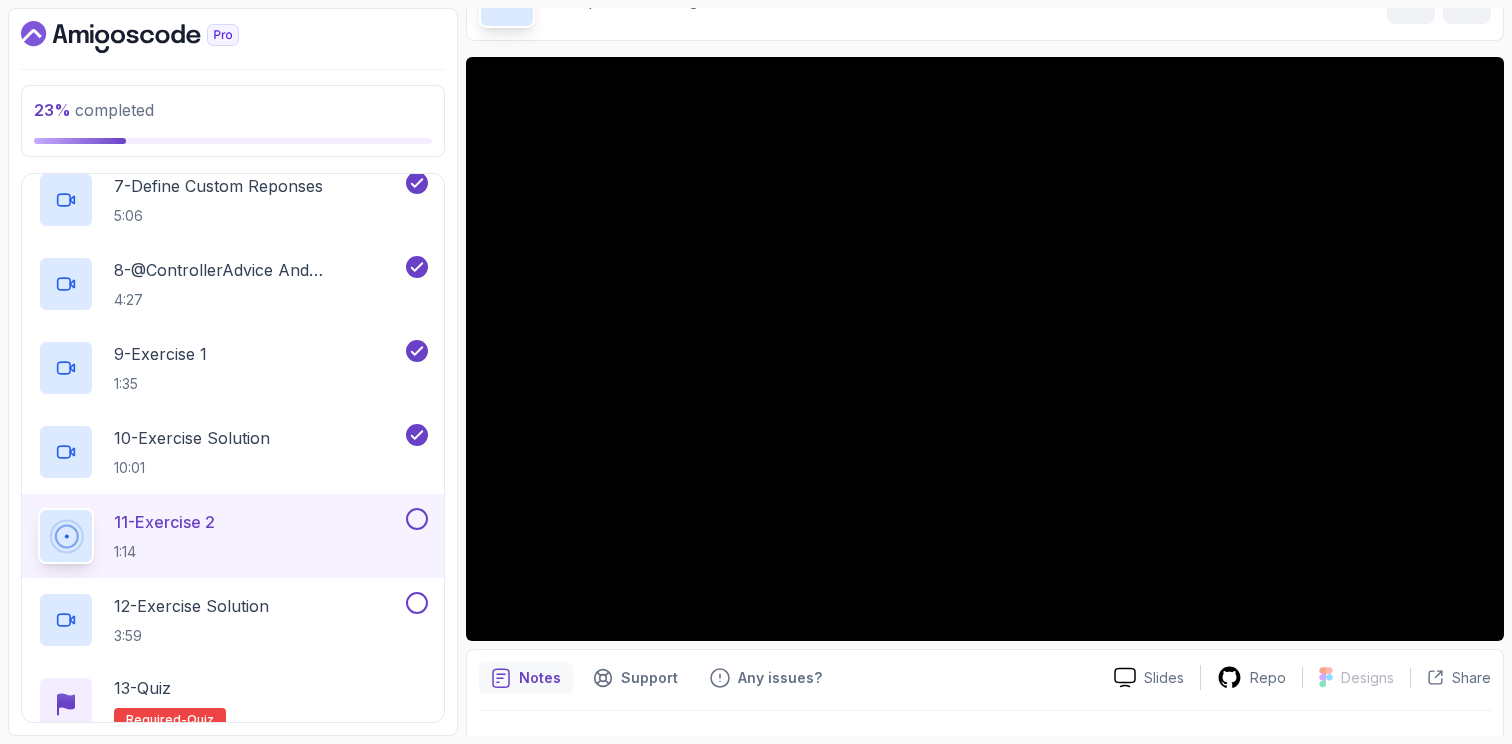 scroll, scrollTop: 129, scrollLeft: 0, axis: vertical 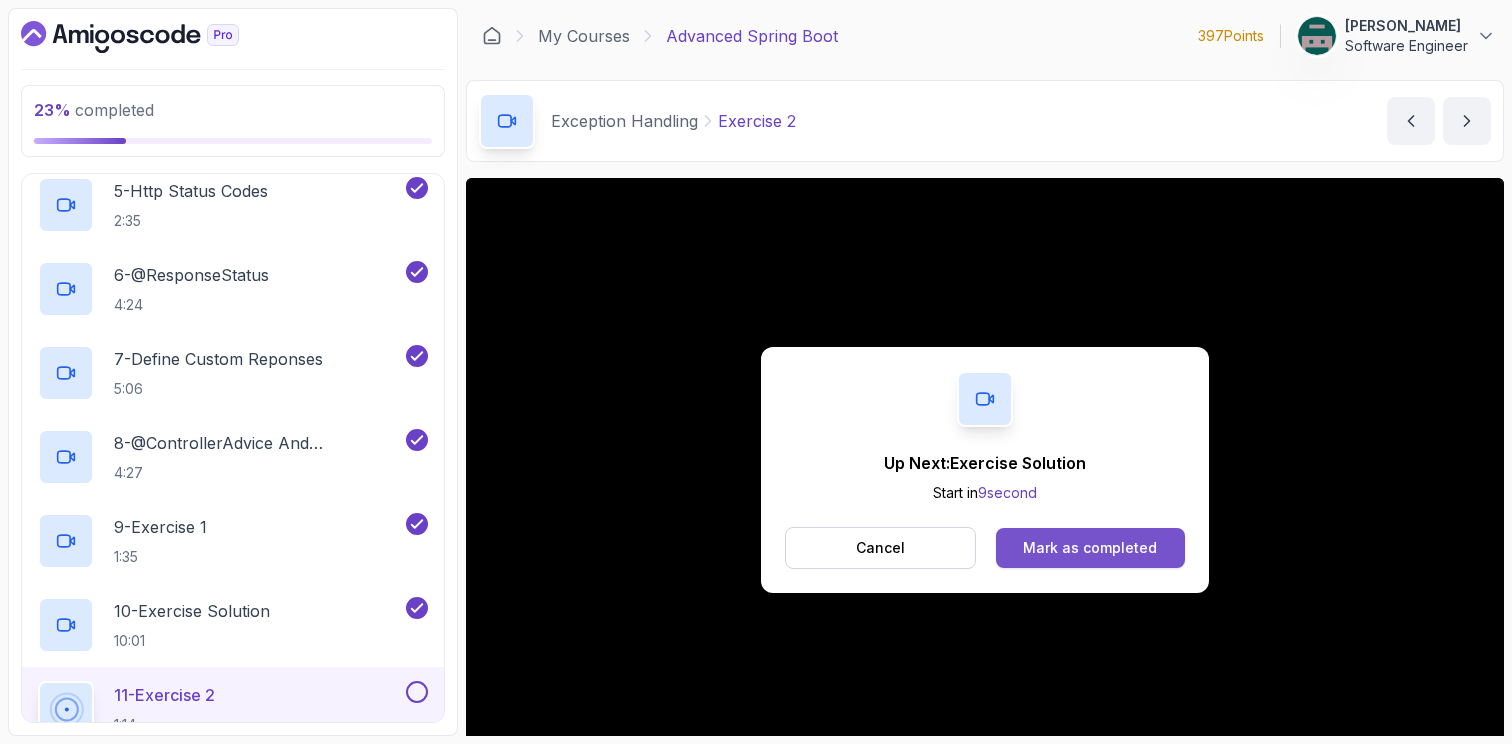 click on "Mark as completed" at bounding box center (1090, 548) 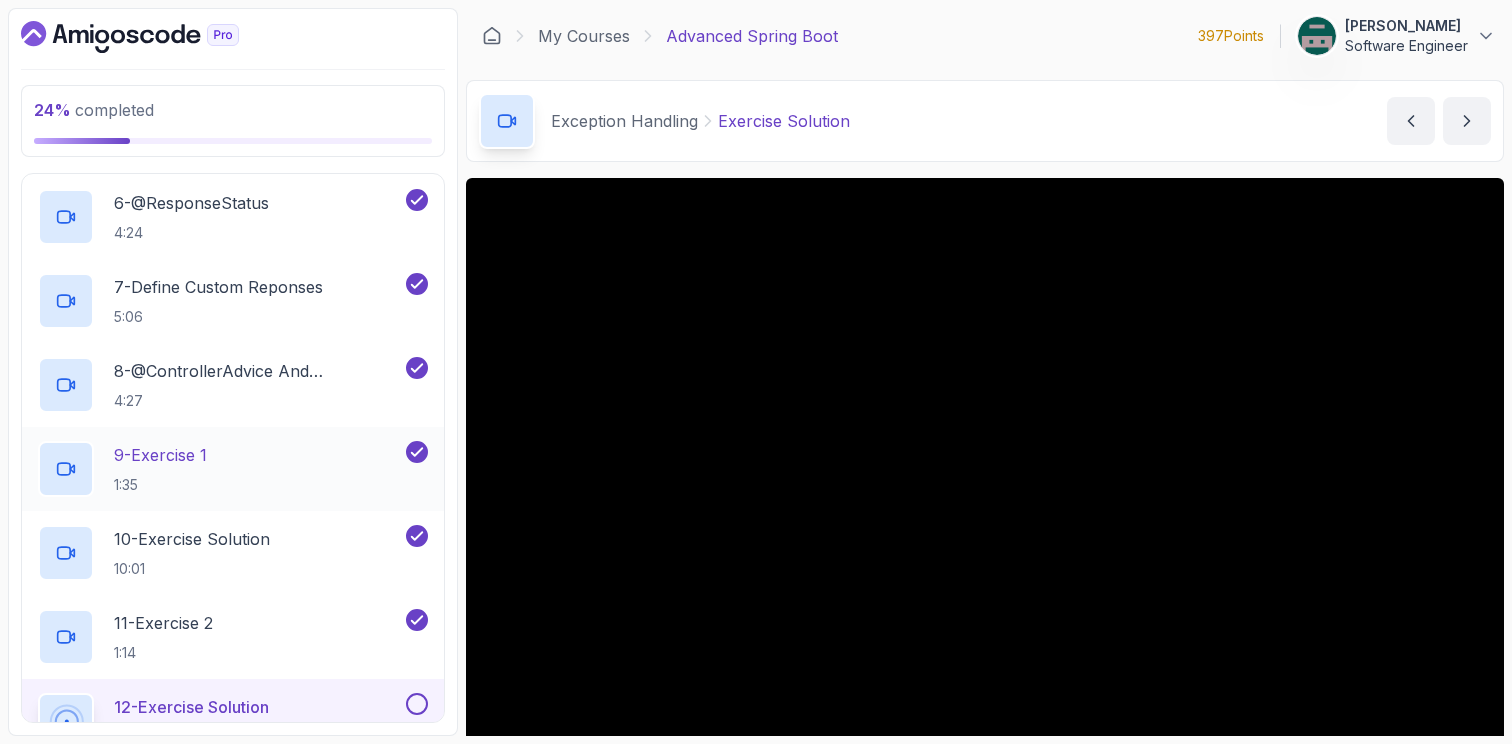 scroll, scrollTop: 860, scrollLeft: 0, axis: vertical 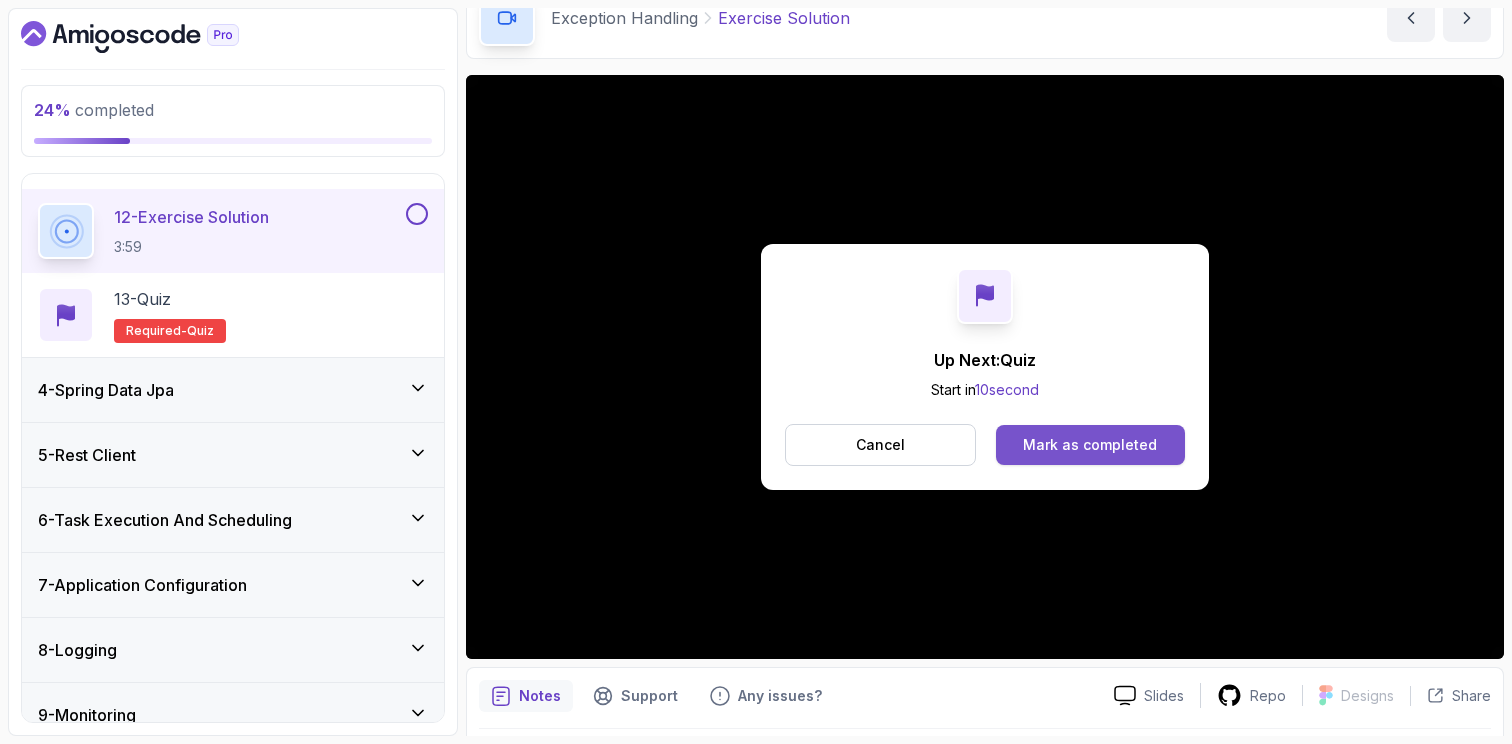 click on "Mark as completed" at bounding box center (1090, 445) 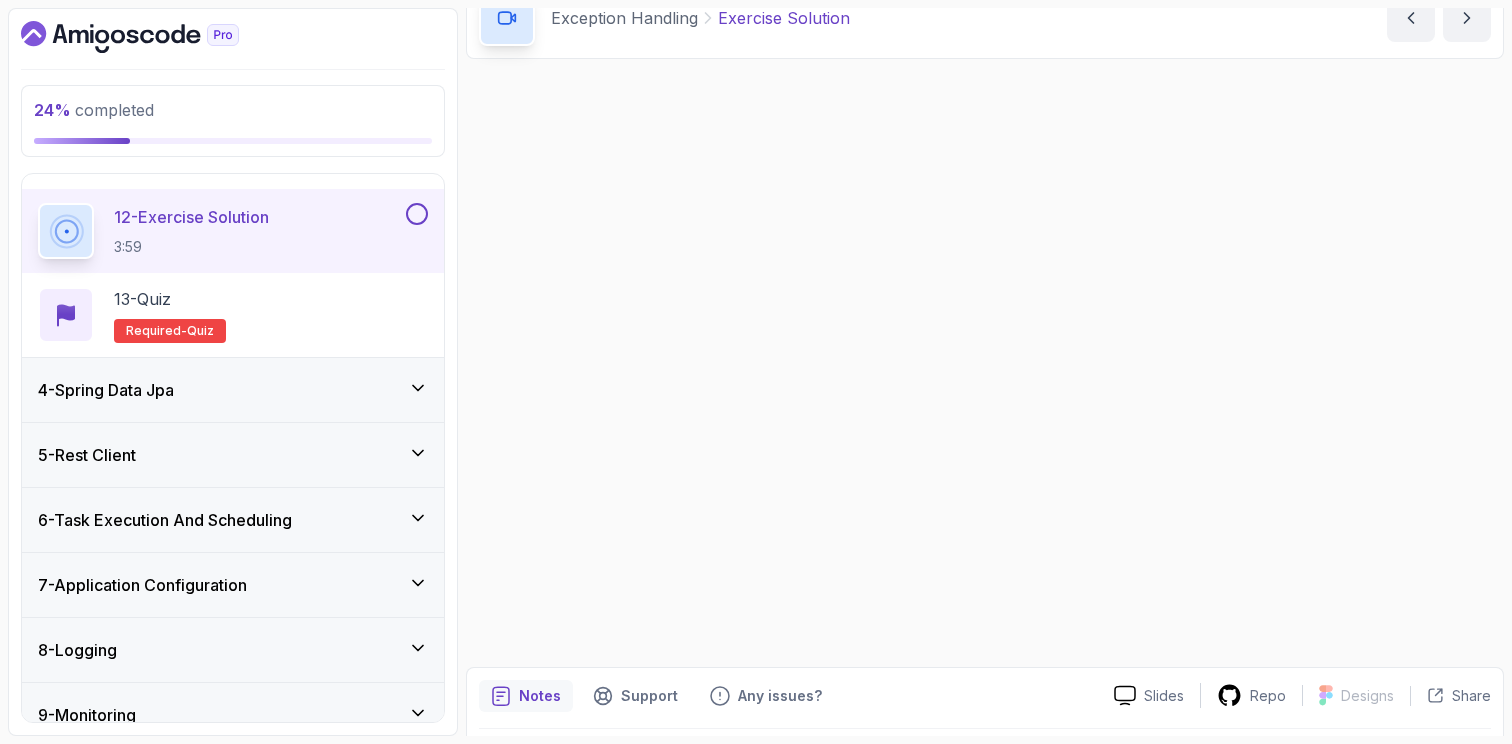 scroll, scrollTop: 0, scrollLeft: 0, axis: both 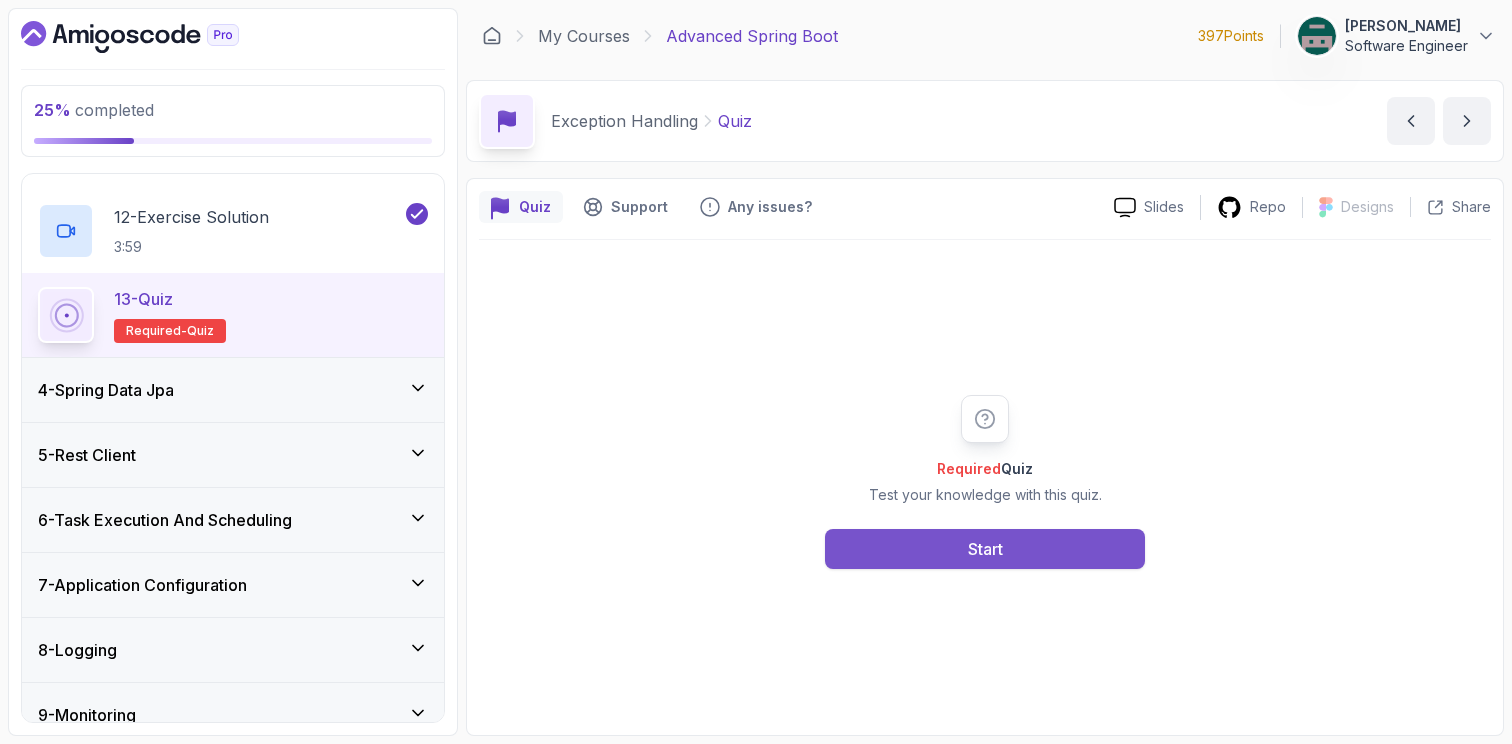 click on "Start" at bounding box center [985, 549] 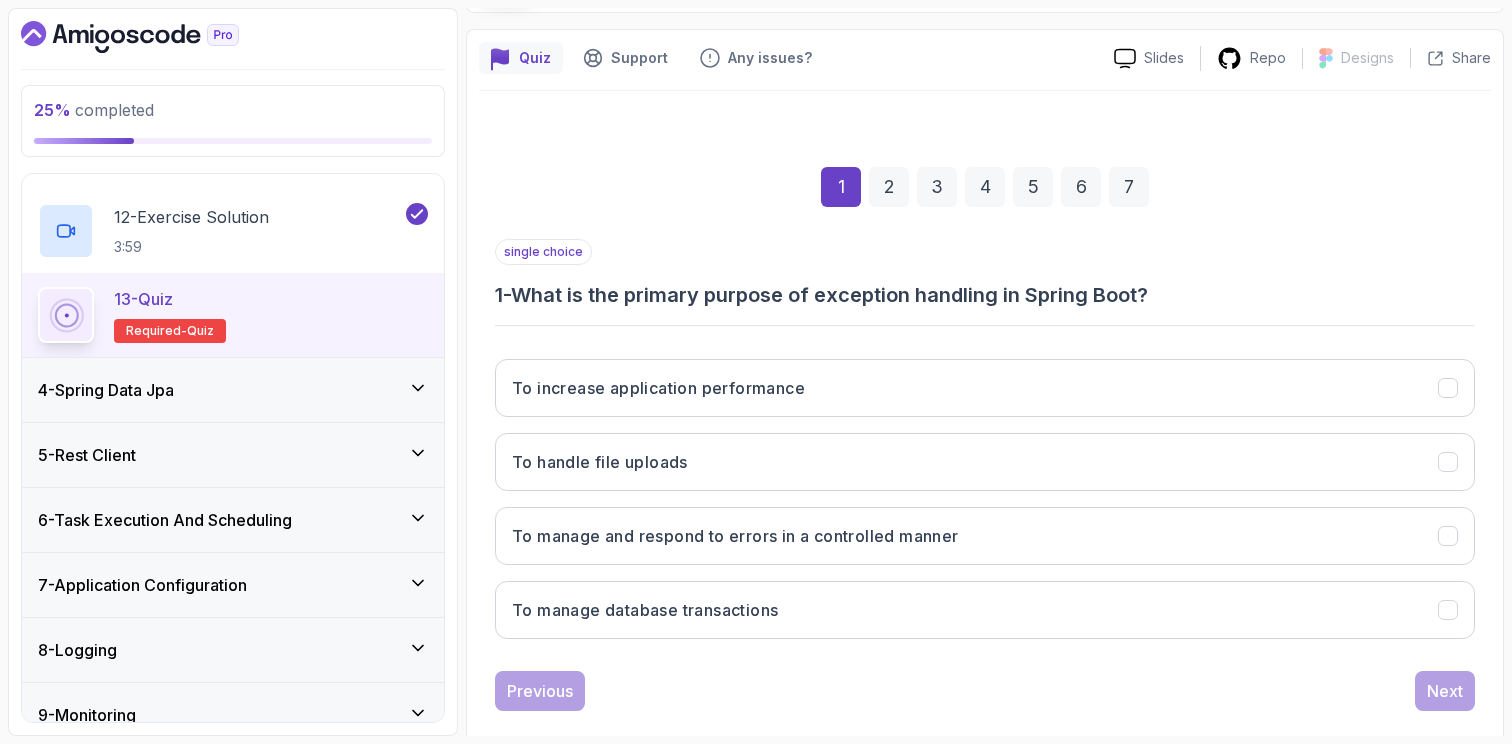 scroll, scrollTop: 181, scrollLeft: 0, axis: vertical 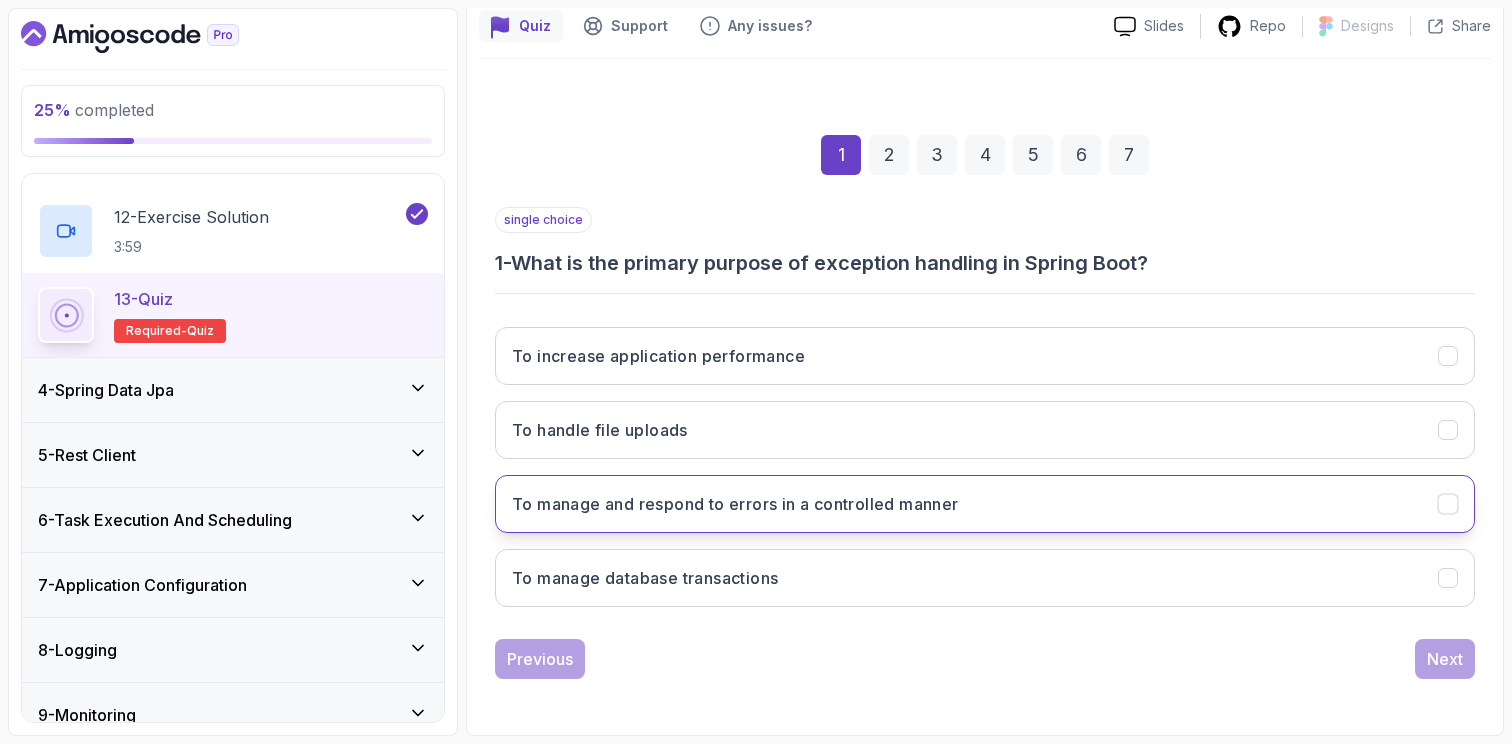 click on "To manage and respond to errors in a controlled manner" at bounding box center (985, 504) 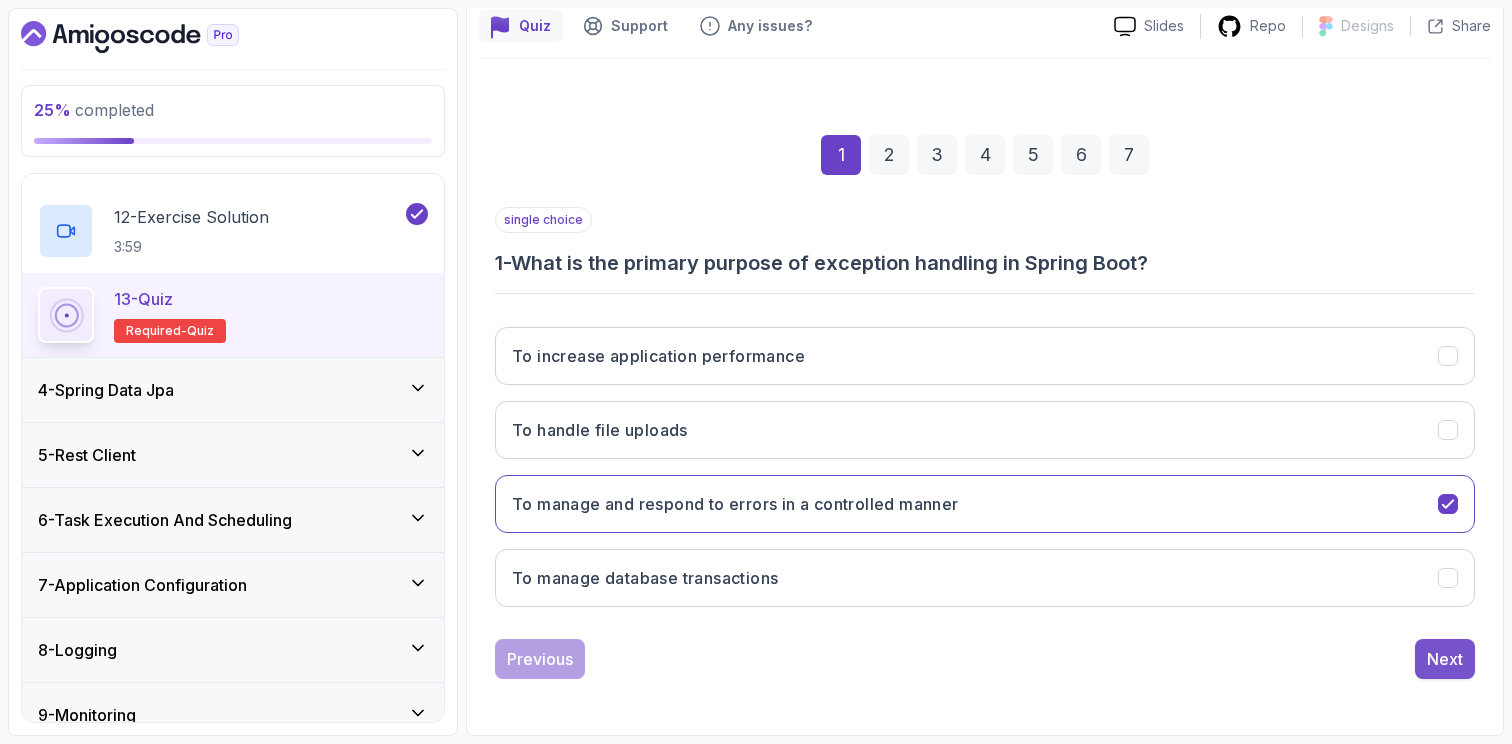 click on "Next" at bounding box center (1445, 659) 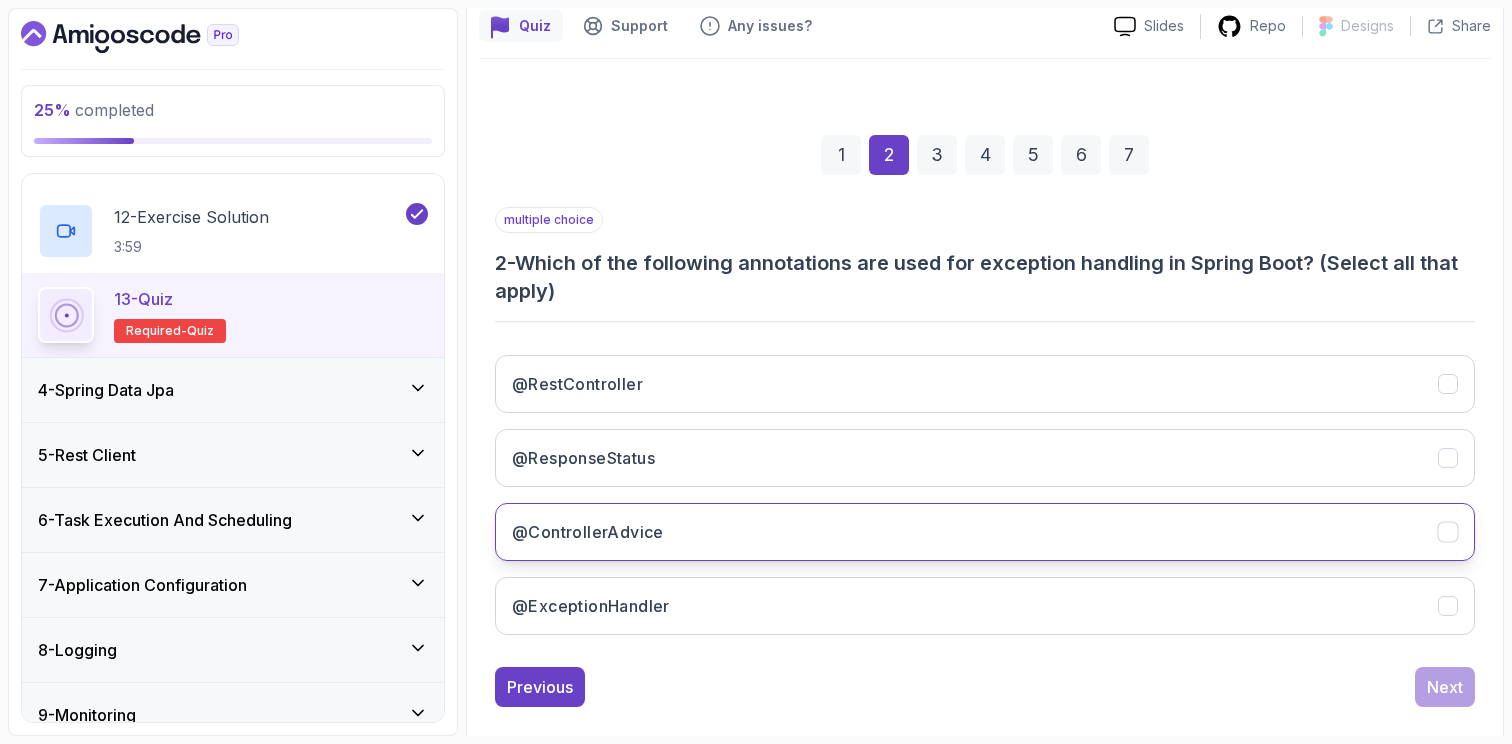 click on "@ControllerAdvice" at bounding box center [985, 532] 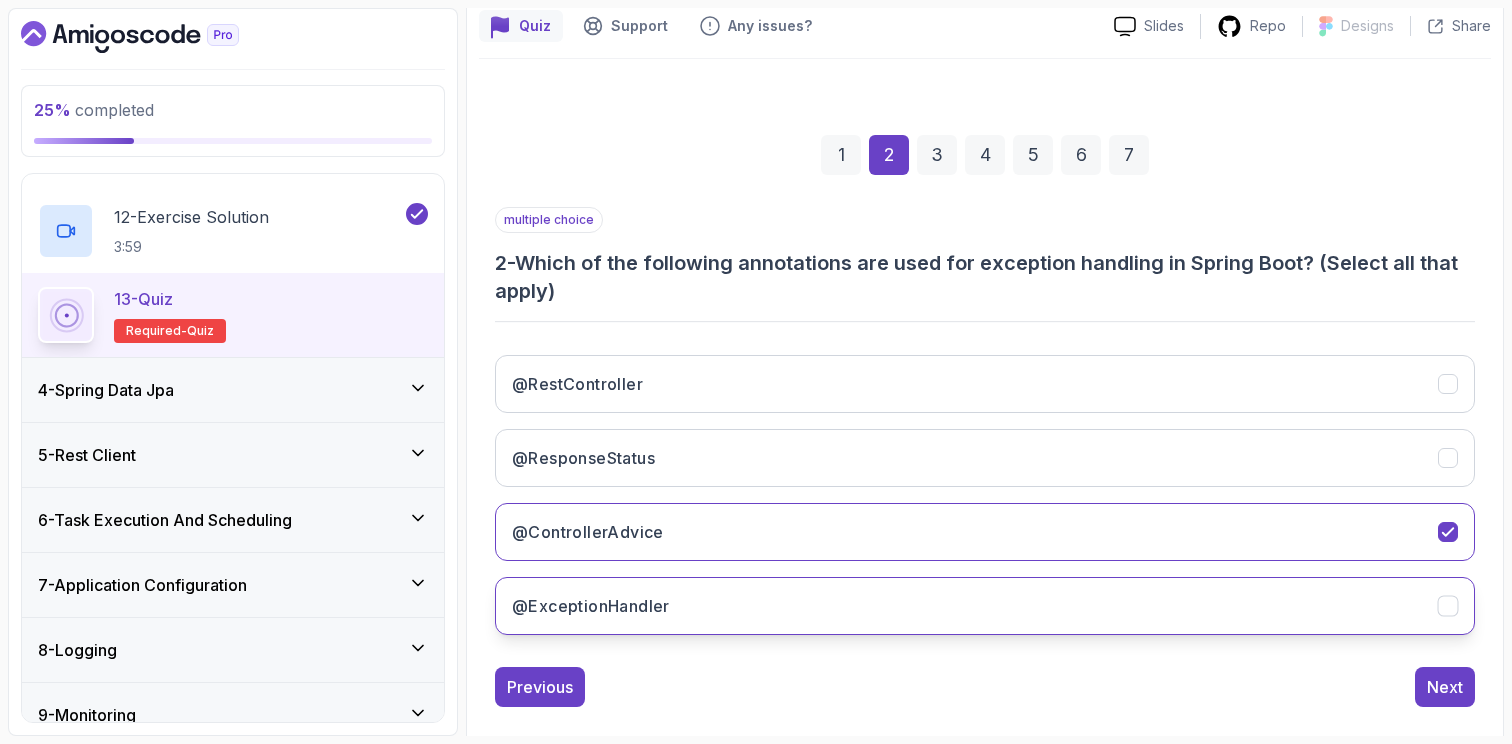 click on "@ExceptionHandler" at bounding box center (985, 606) 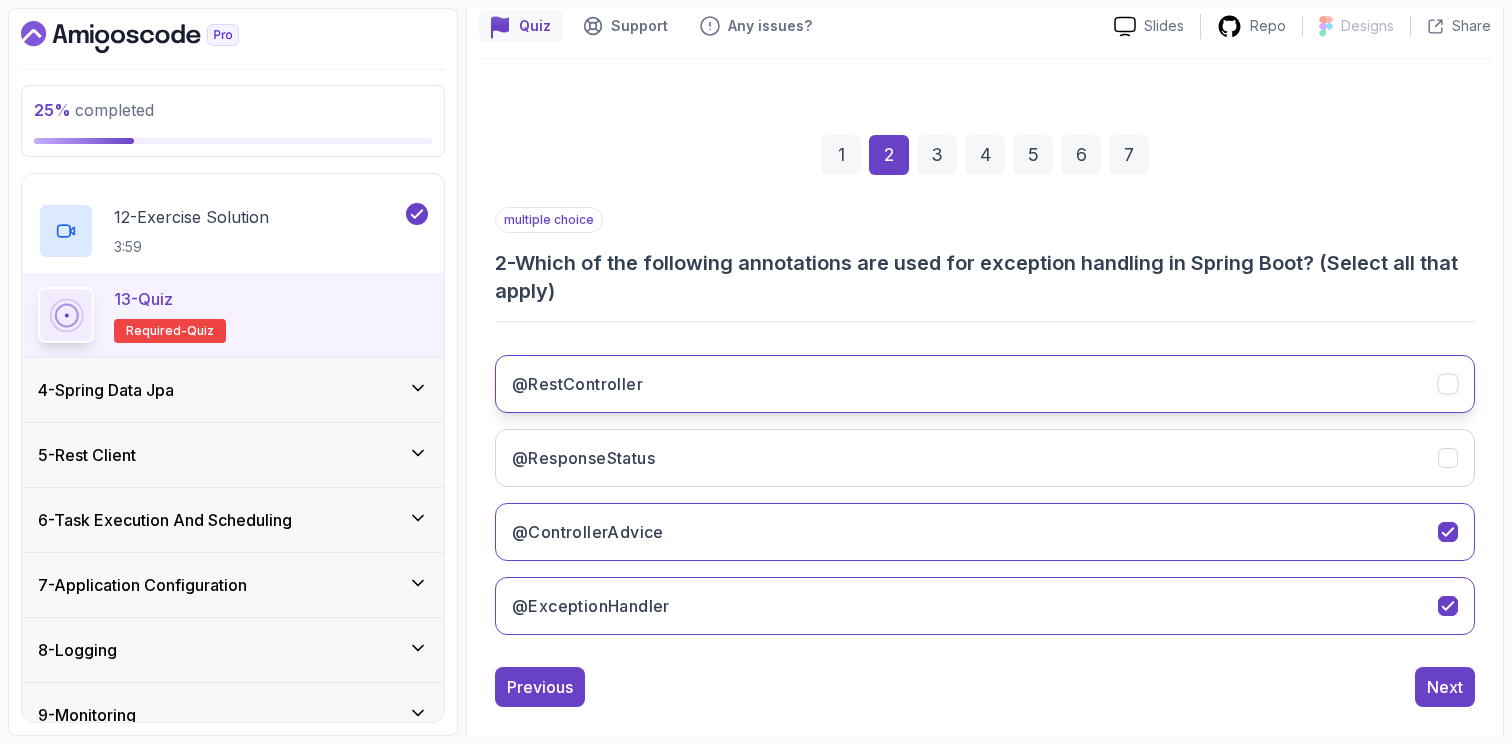 click on "@RestController" at bounding box center (985, 384) 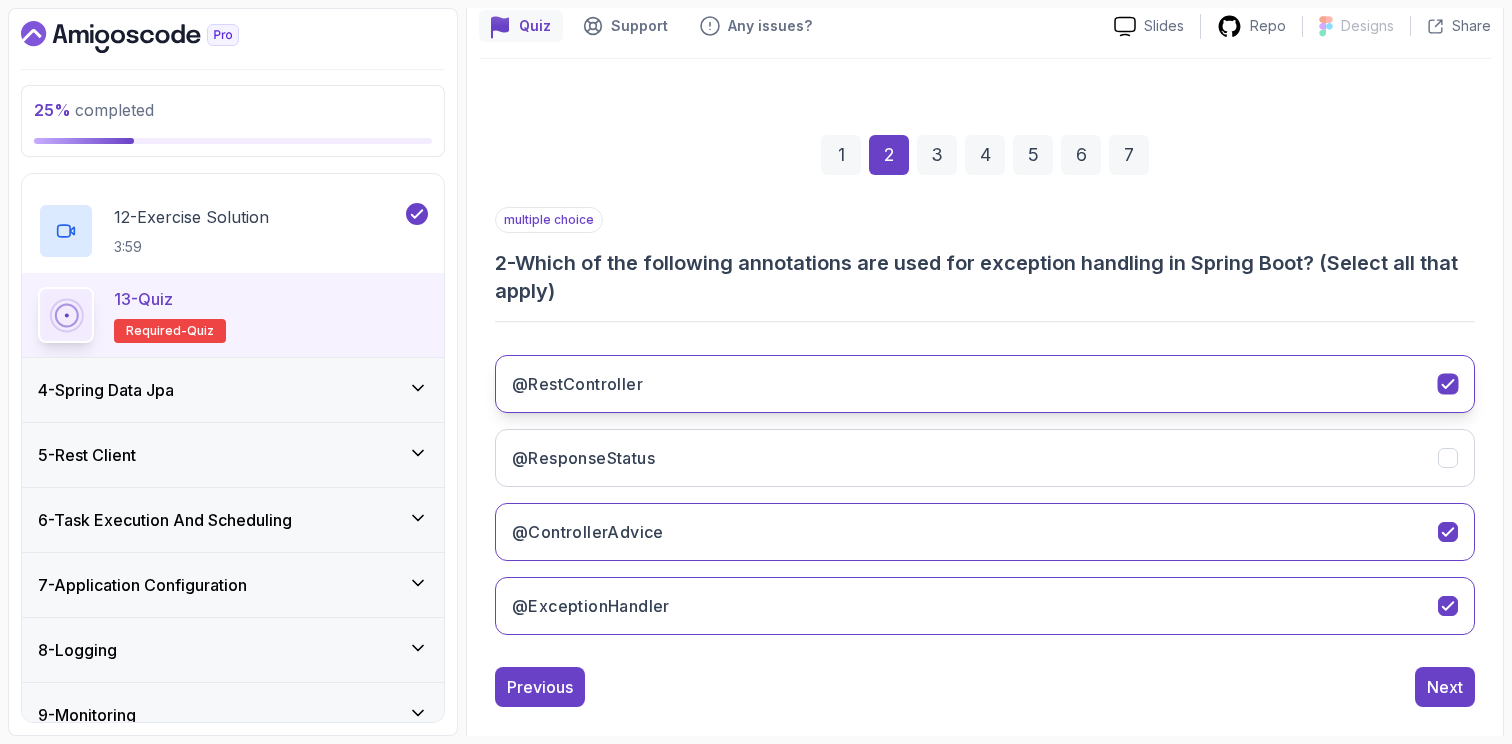 click on "@RestController" at bounding box center (985, 384) 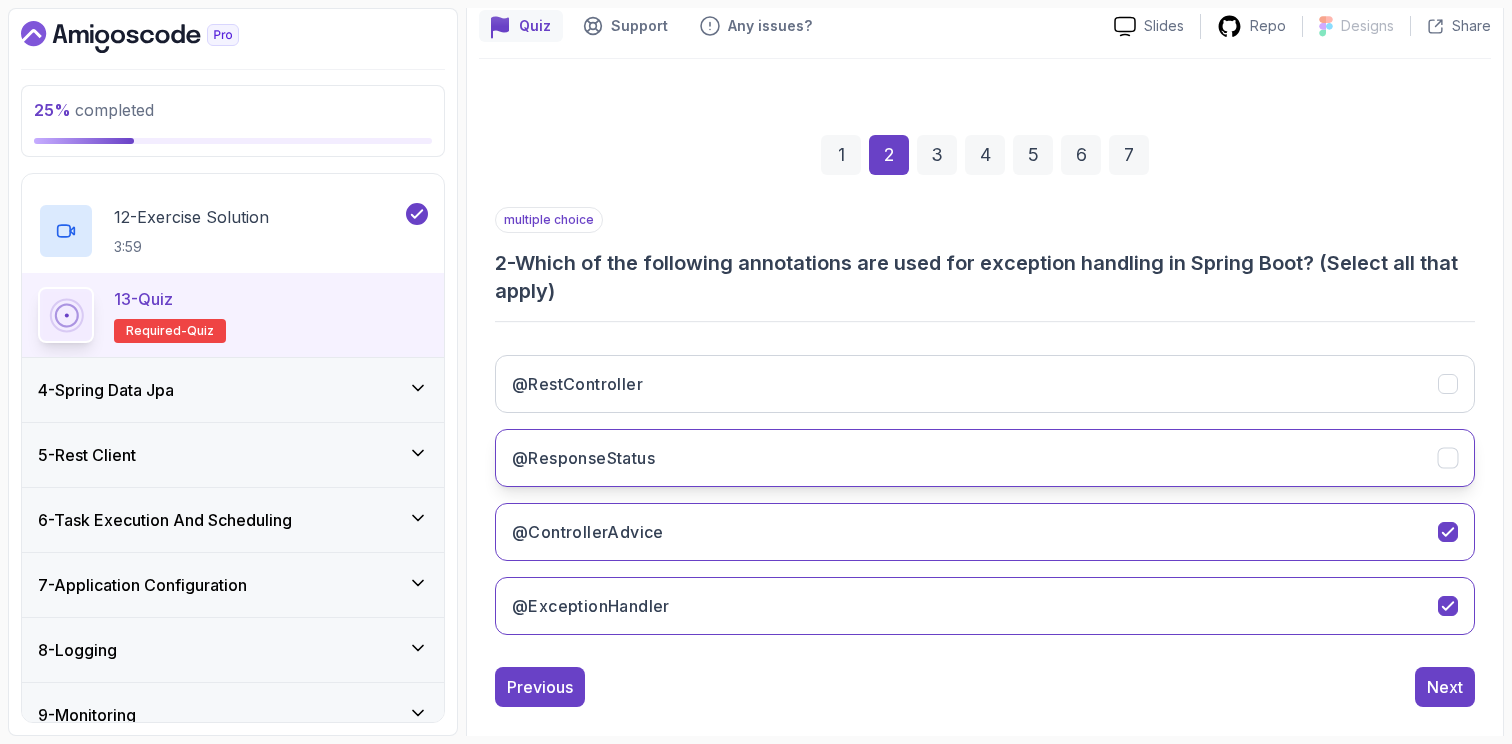 click on "@ResponseStatus" at bounding box center [985, 458] 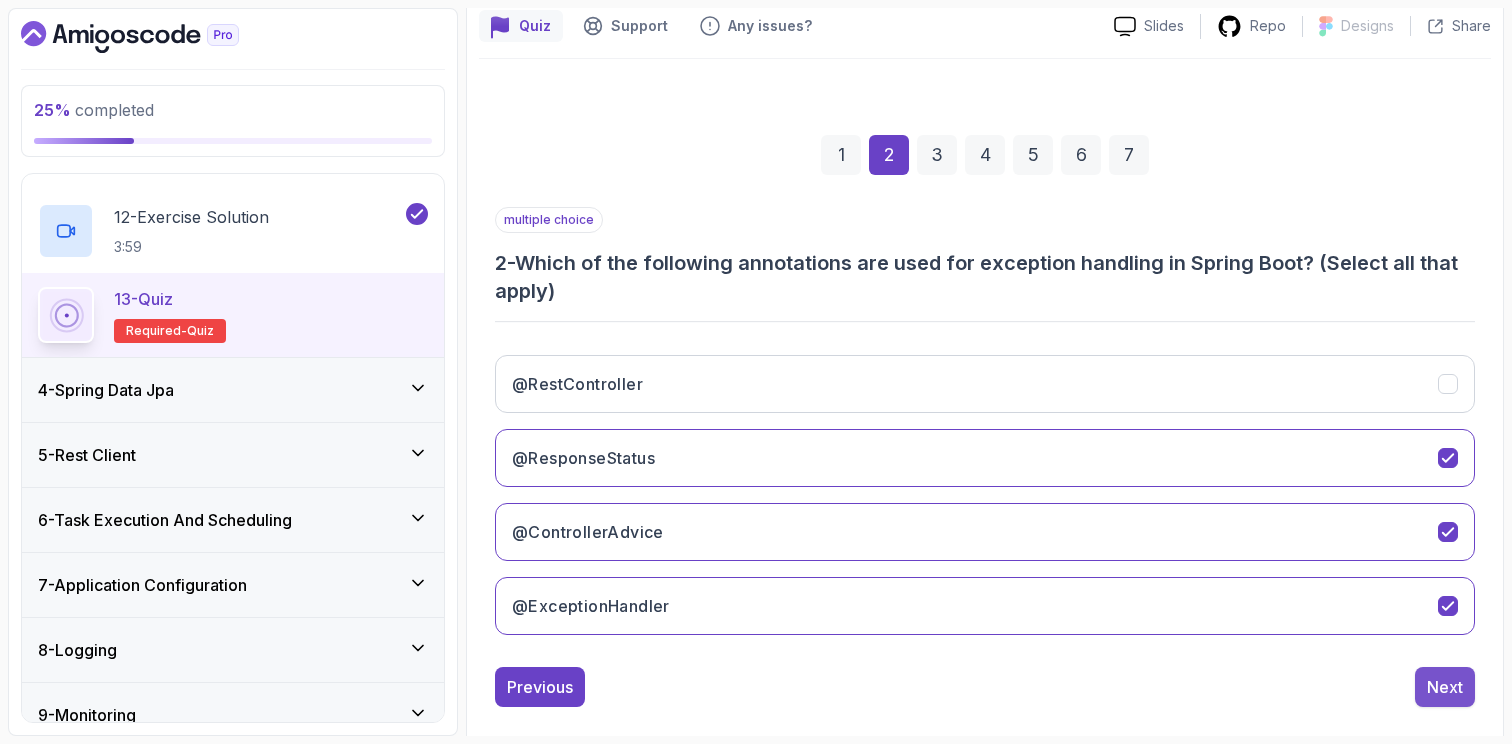 click on "Next" at bounding box center (1445, 687) 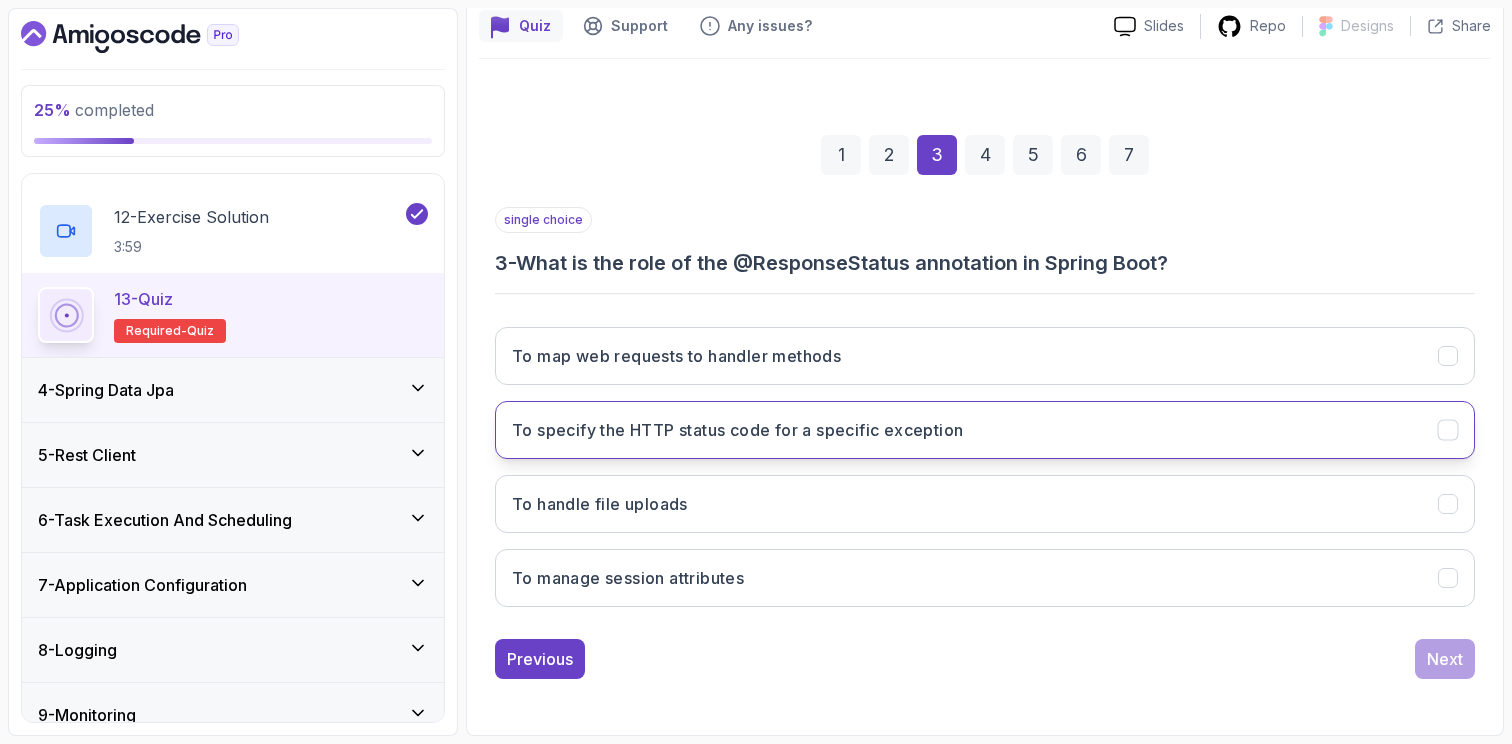 click on "To specify the HTTP status code for a specific exception" at bounding box center [985, 430] 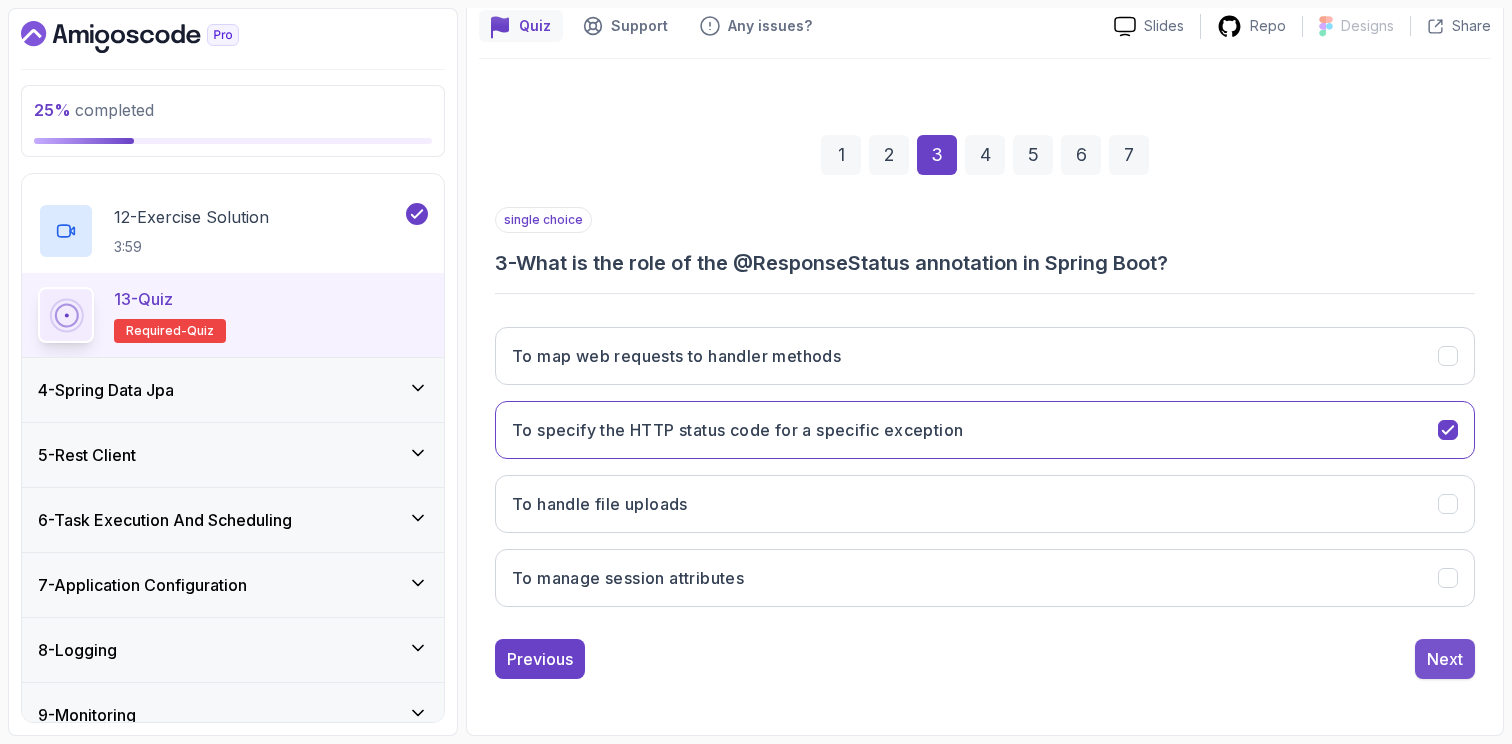 click on "Next" at bounding box center (1445, 659) 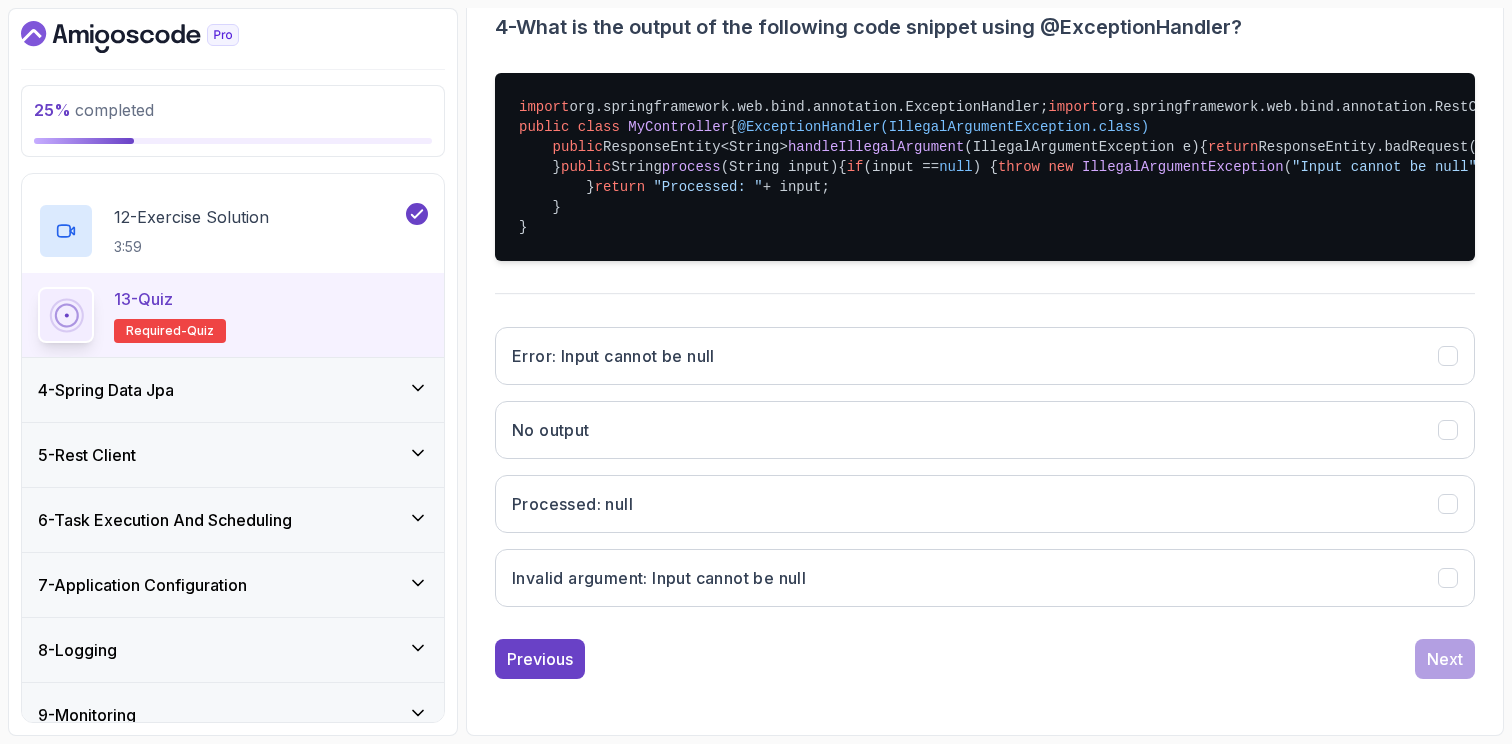 scroll, scrollTop: 627, scrollLeft: 0, axis: vertical 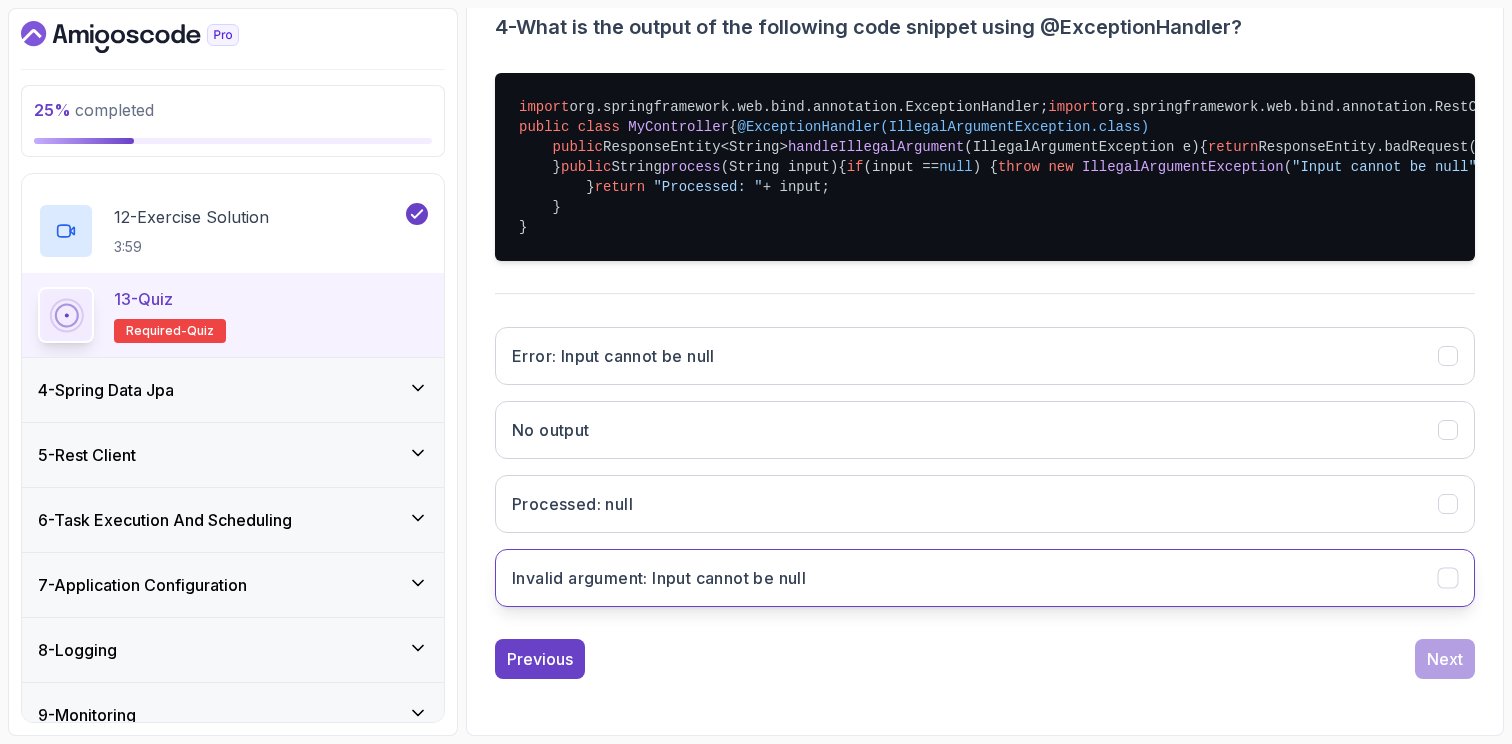 click on "Invalid argument: Input cannot be null" at bounding box center [985, 578] 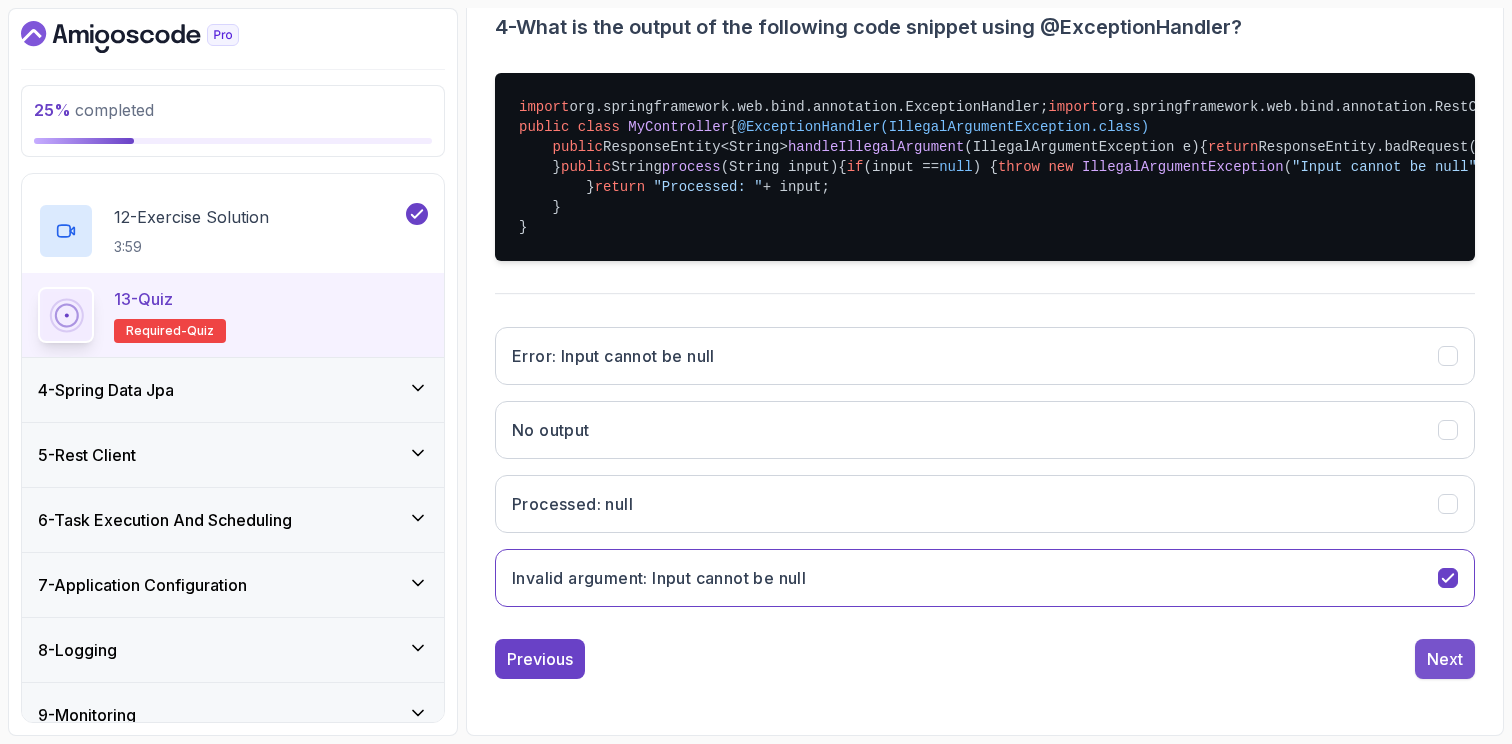 click on "Next" at bounding box center [1445, 659] 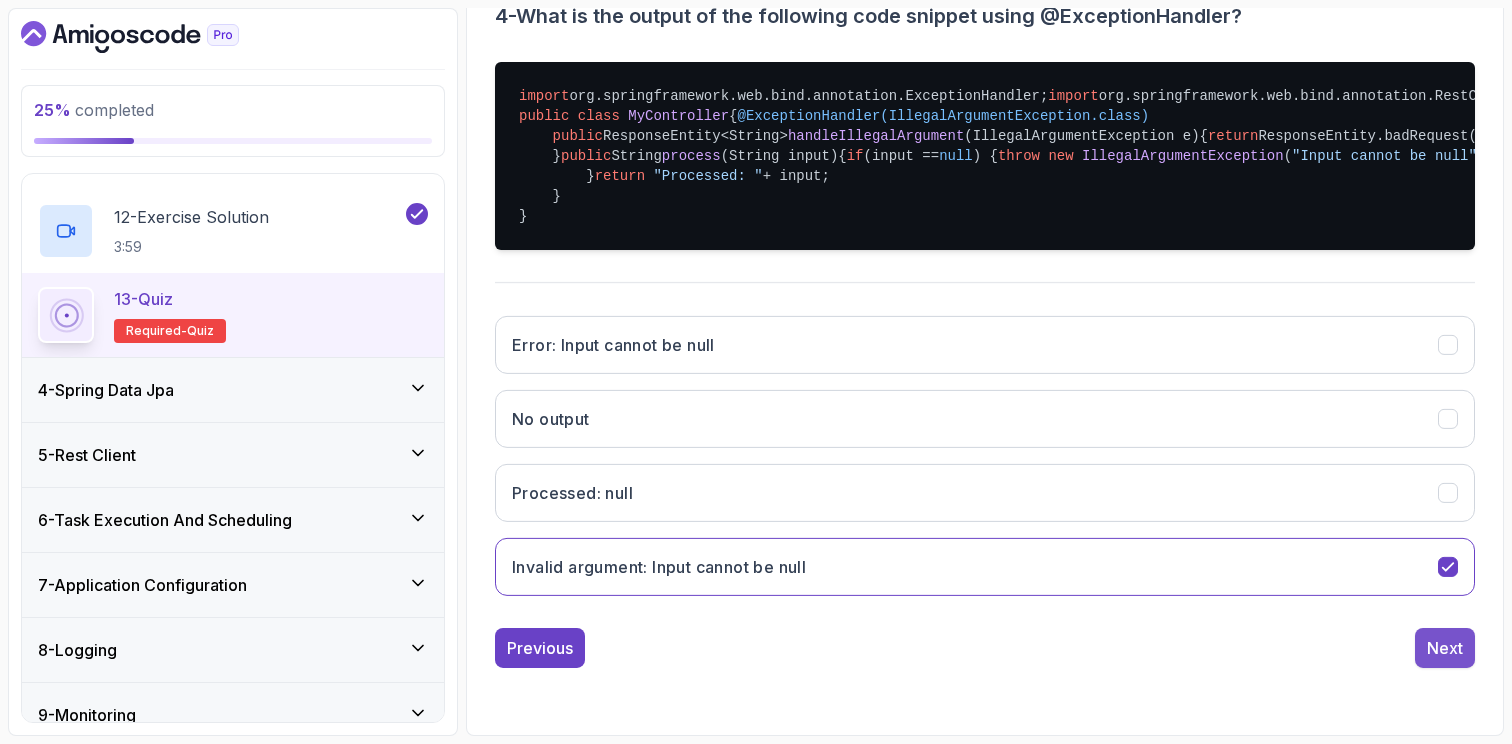 scroll, scrollTop: 181, scrollLeft: 0, axis: vertical 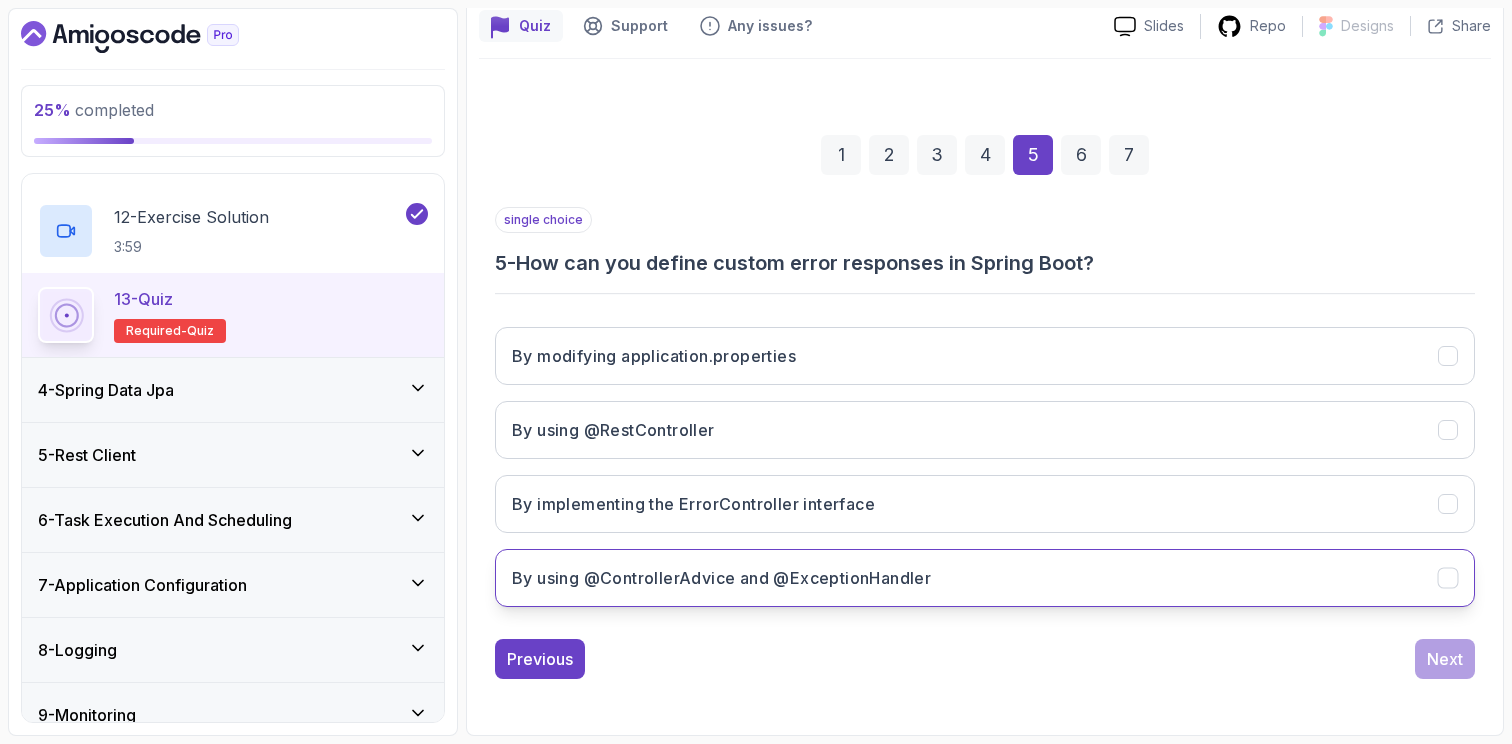 click on "By using @ControllerAdvice and @ExceptionHandler" at bounding box center [985, 578] 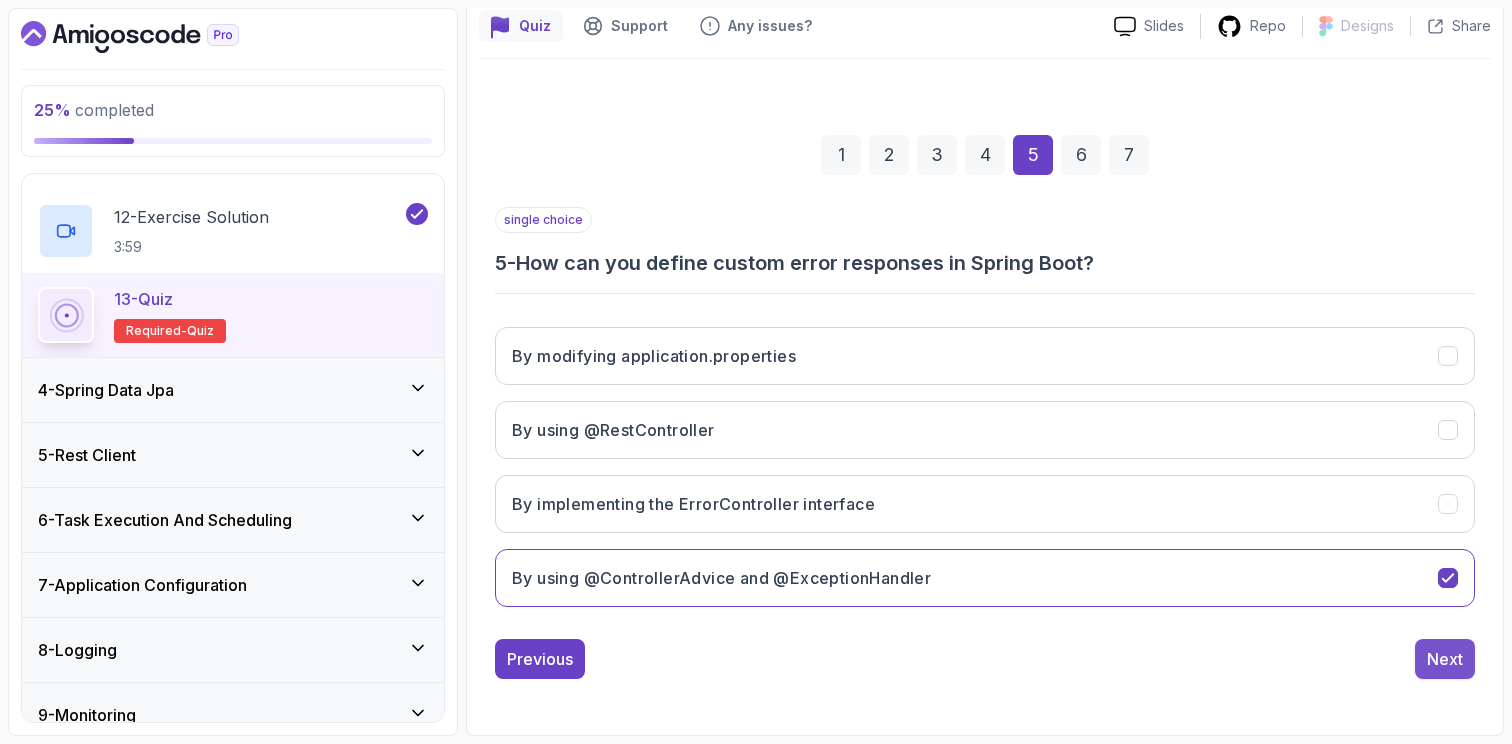 click on "Next" at bounding box center [1445, 659] 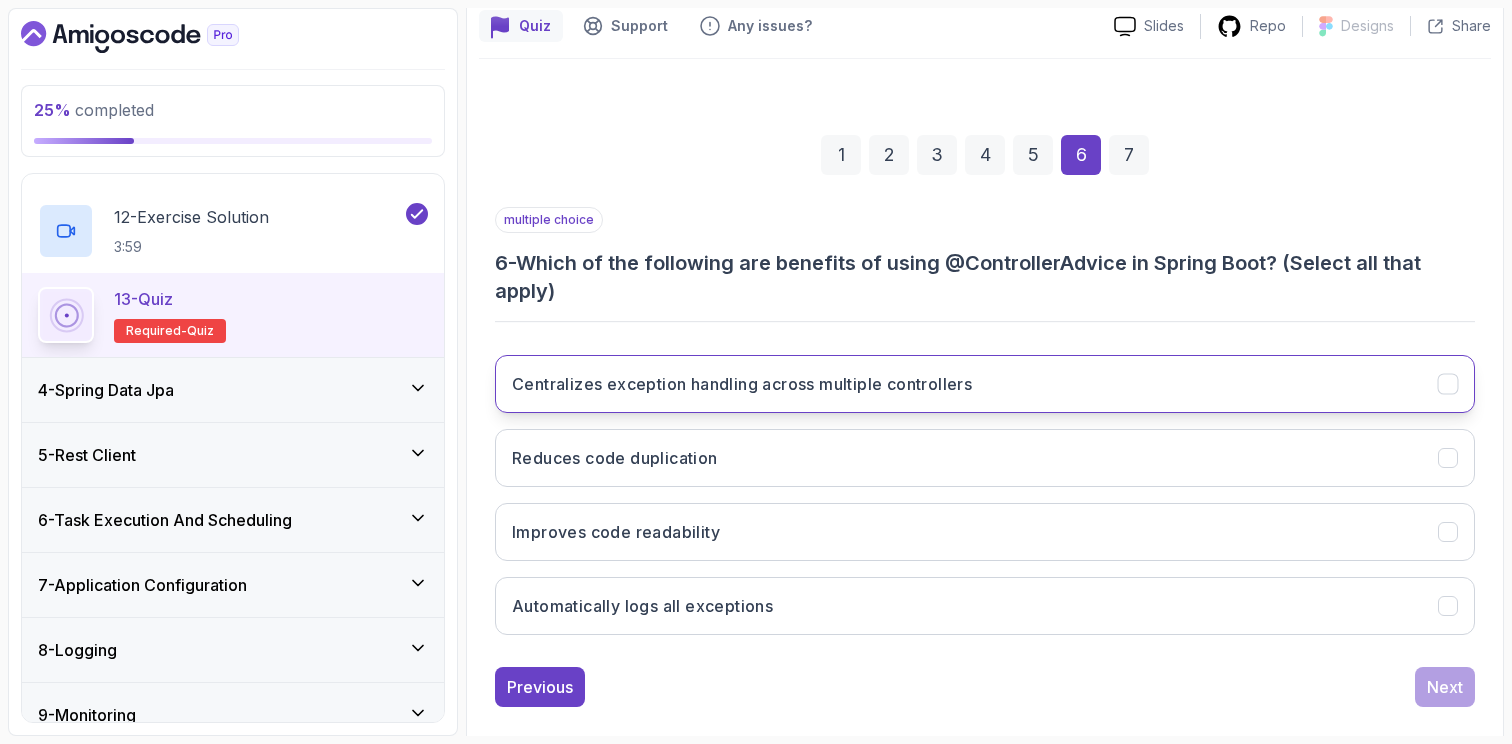 click on "Centralizes exception handling across multiple controllers" at bounding box center (985, 384) 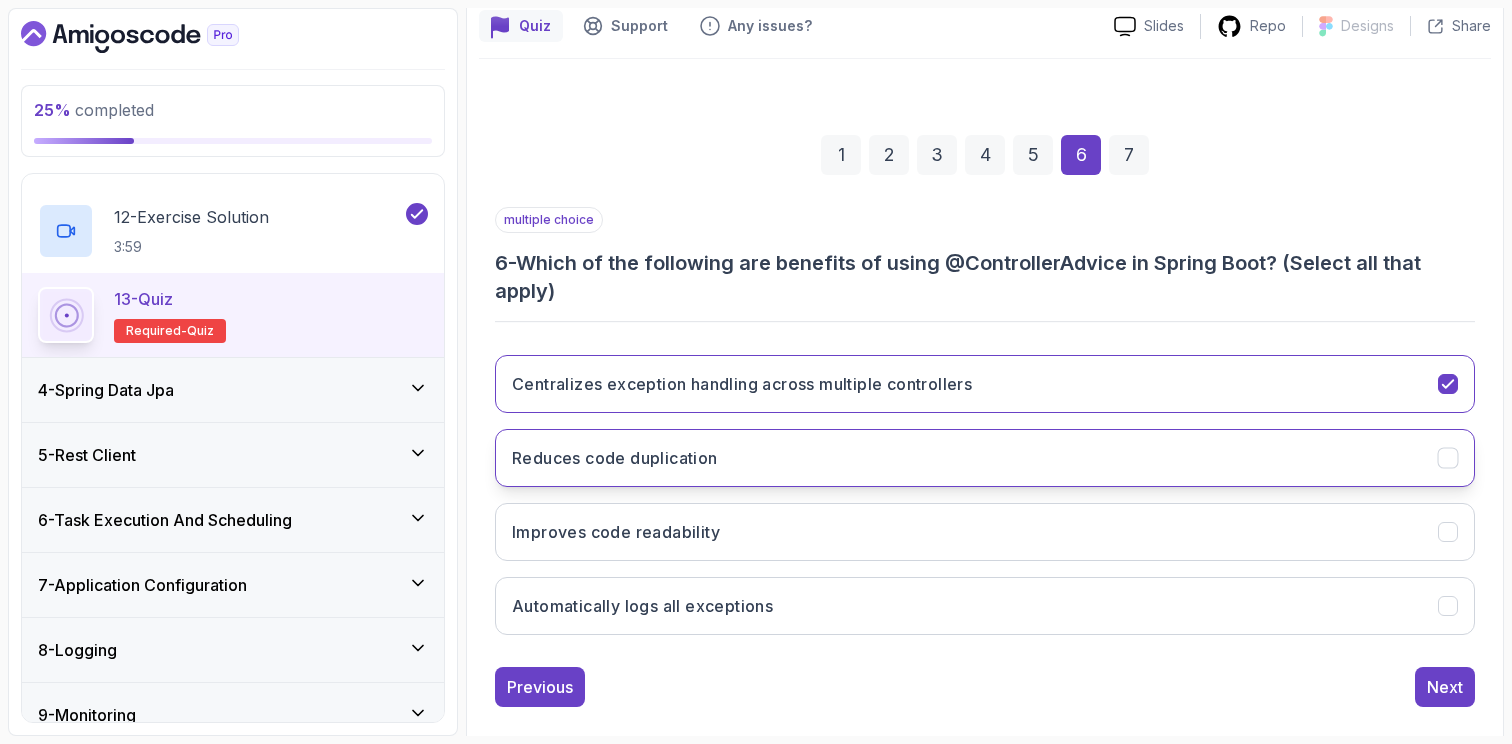 click on "Reduces code duplication" at bounding box center (985, 458) 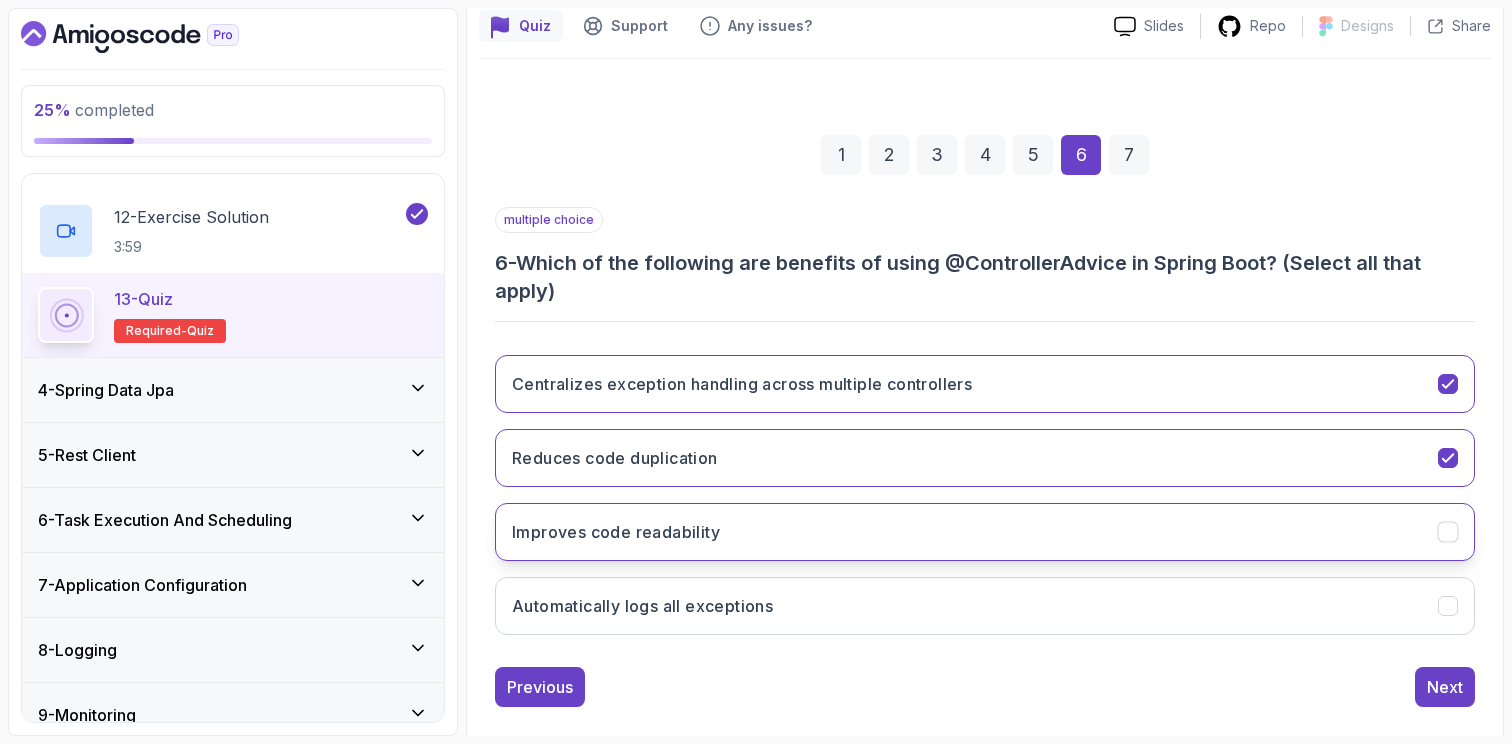 click on "Improves code readability" at bounding box center [985, 532] 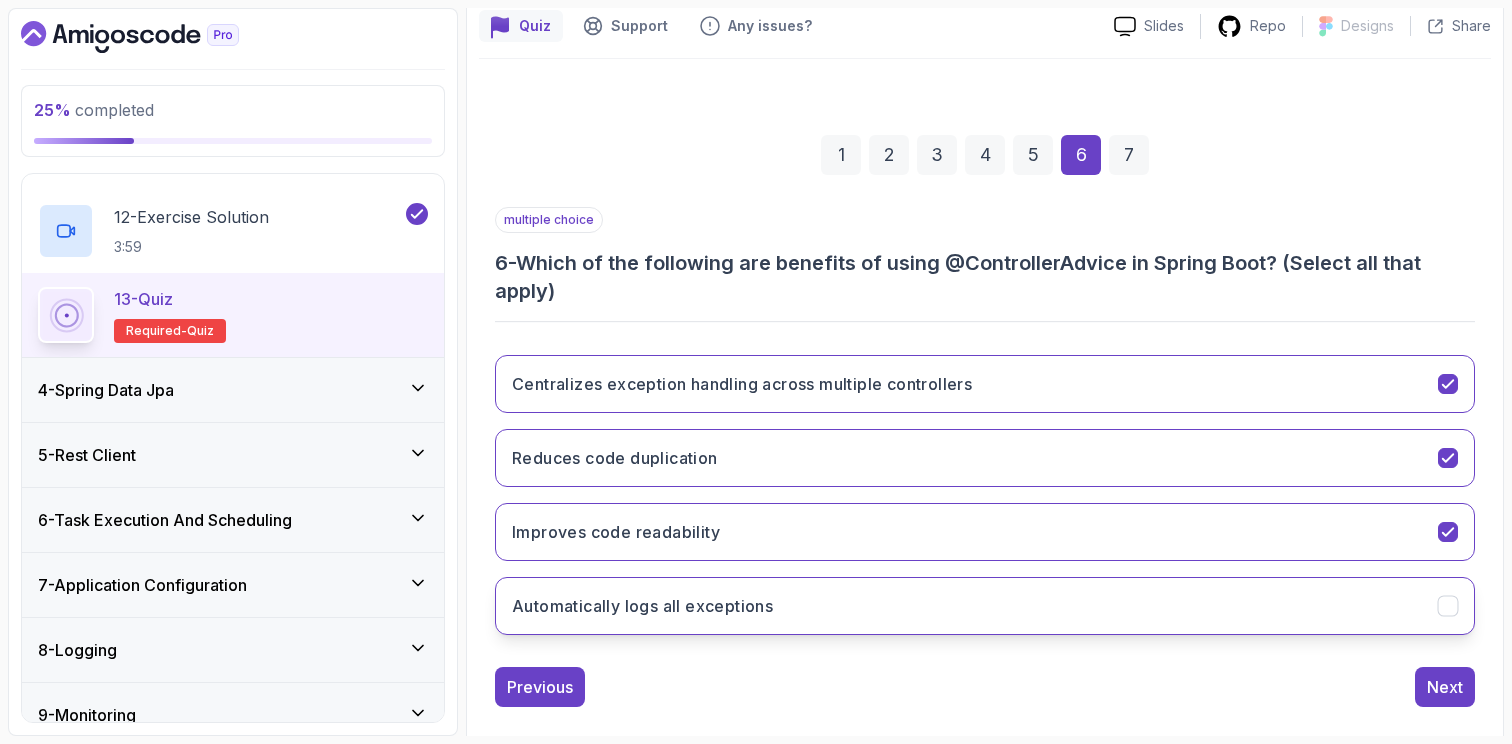 click on "Automatically logs all exceptions" at bounding box center [985, 606] 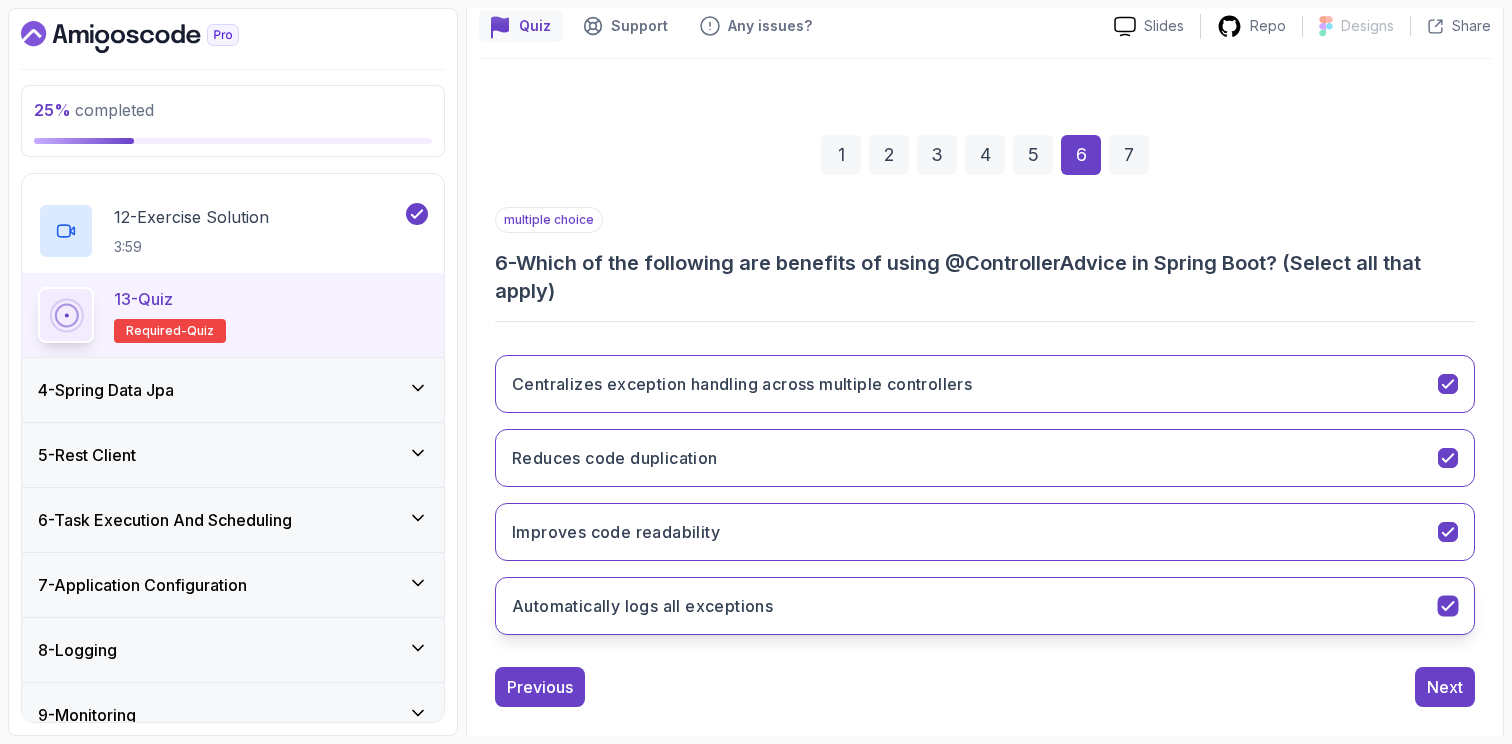 click on "Automatically logs all exceptions" at bounding box center (985, 606) 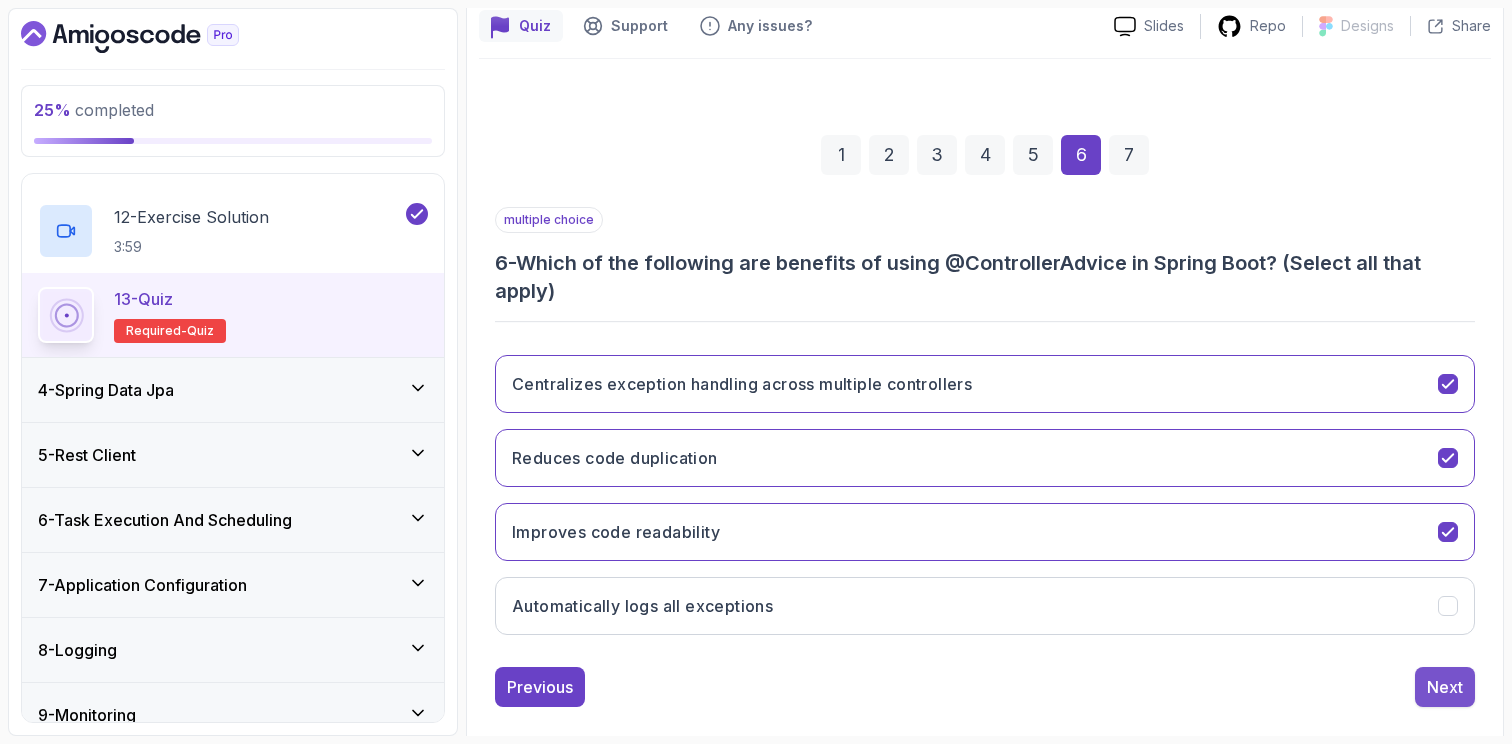 click on "Next" at bounding box center [1445, 687] 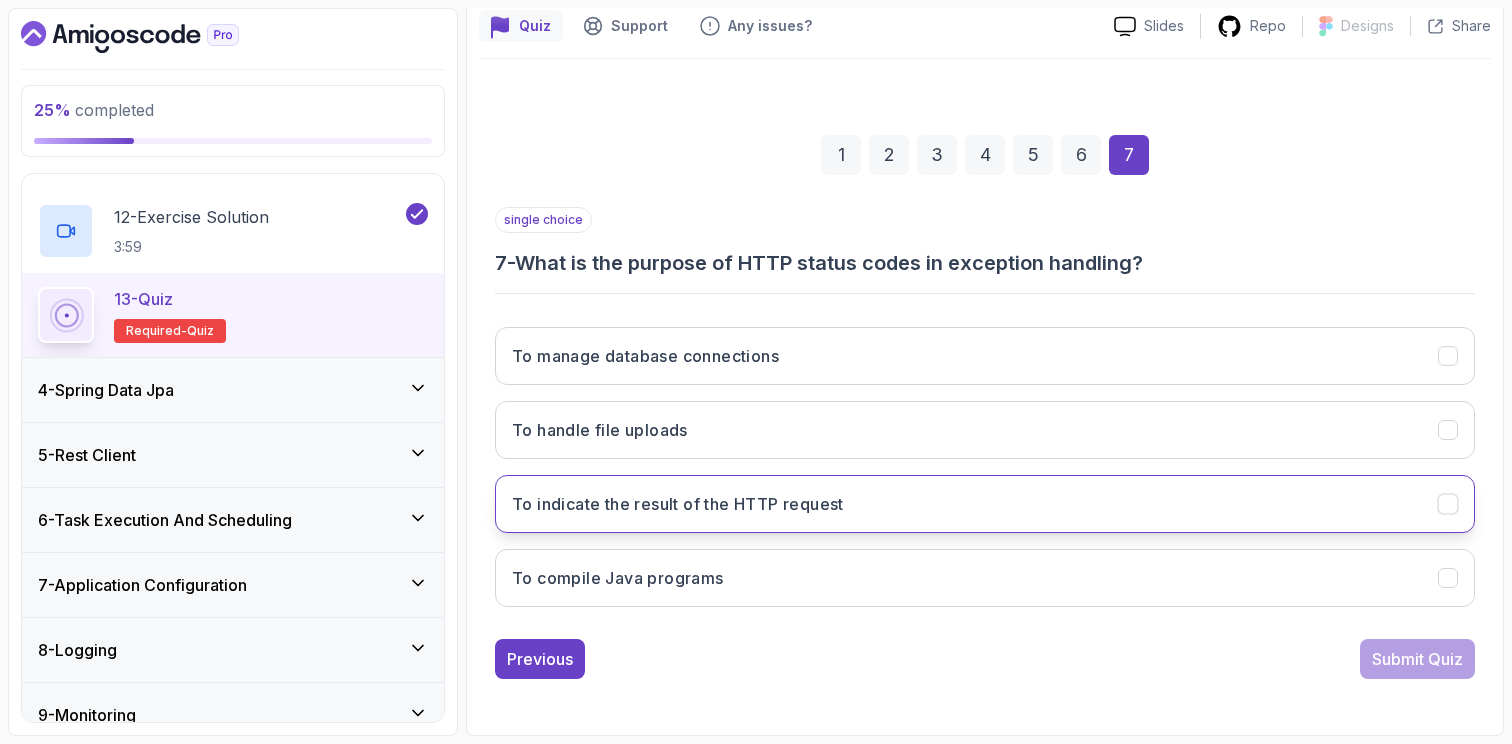 click on "To indicate the result of the HTTP request" at bounding box center [985, 504] 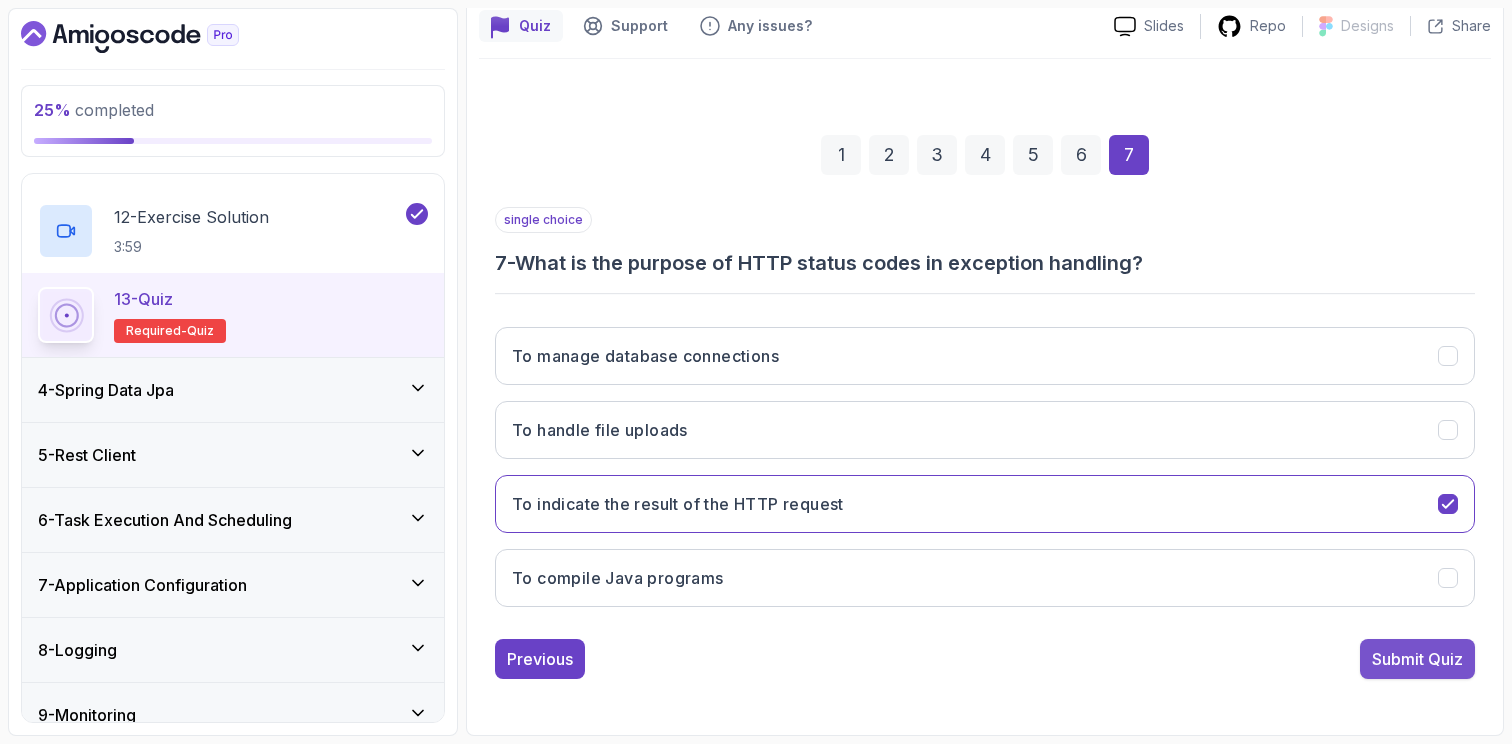 click on "Submit Quiz" at bounding box center (1417, 659) 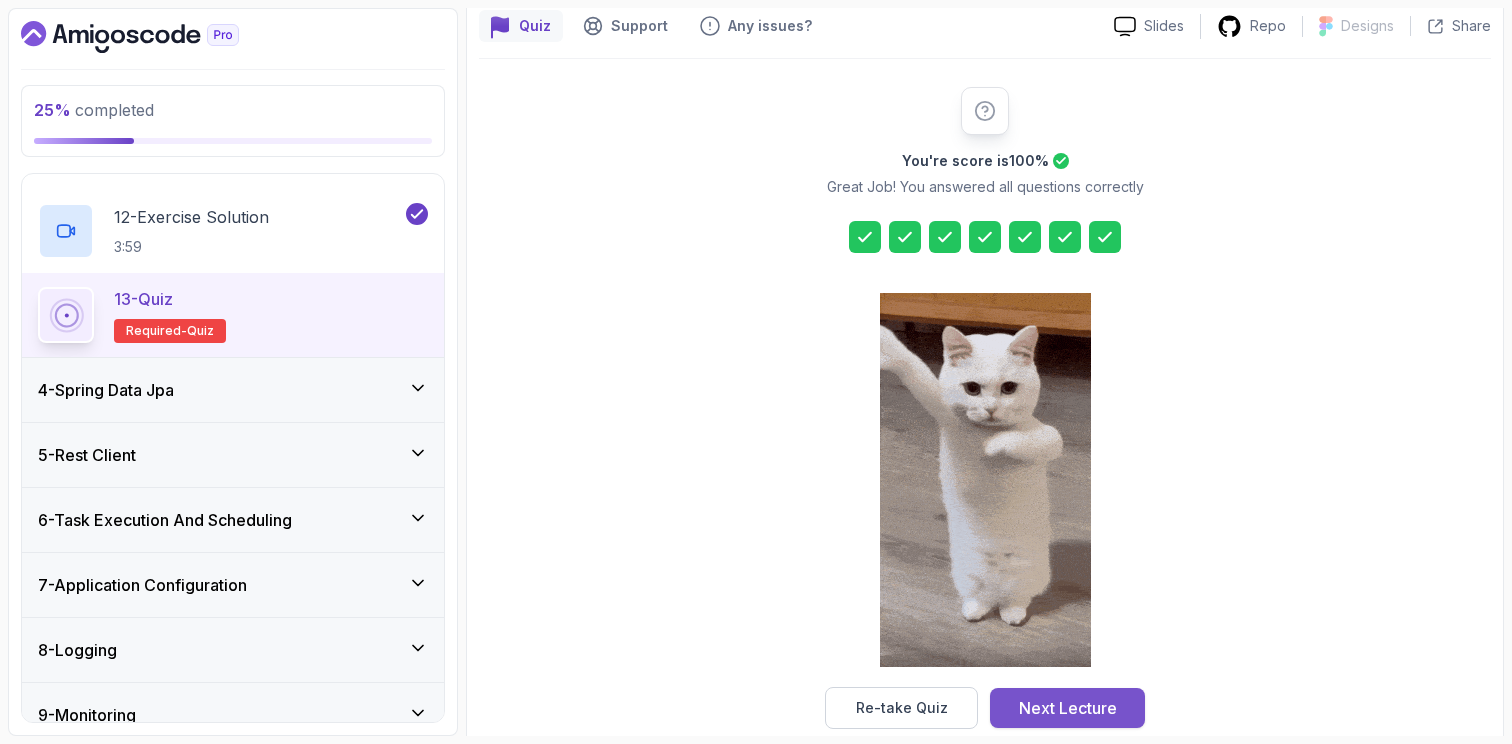 click on "Next Lecture" at bounding box center [1067, 708] 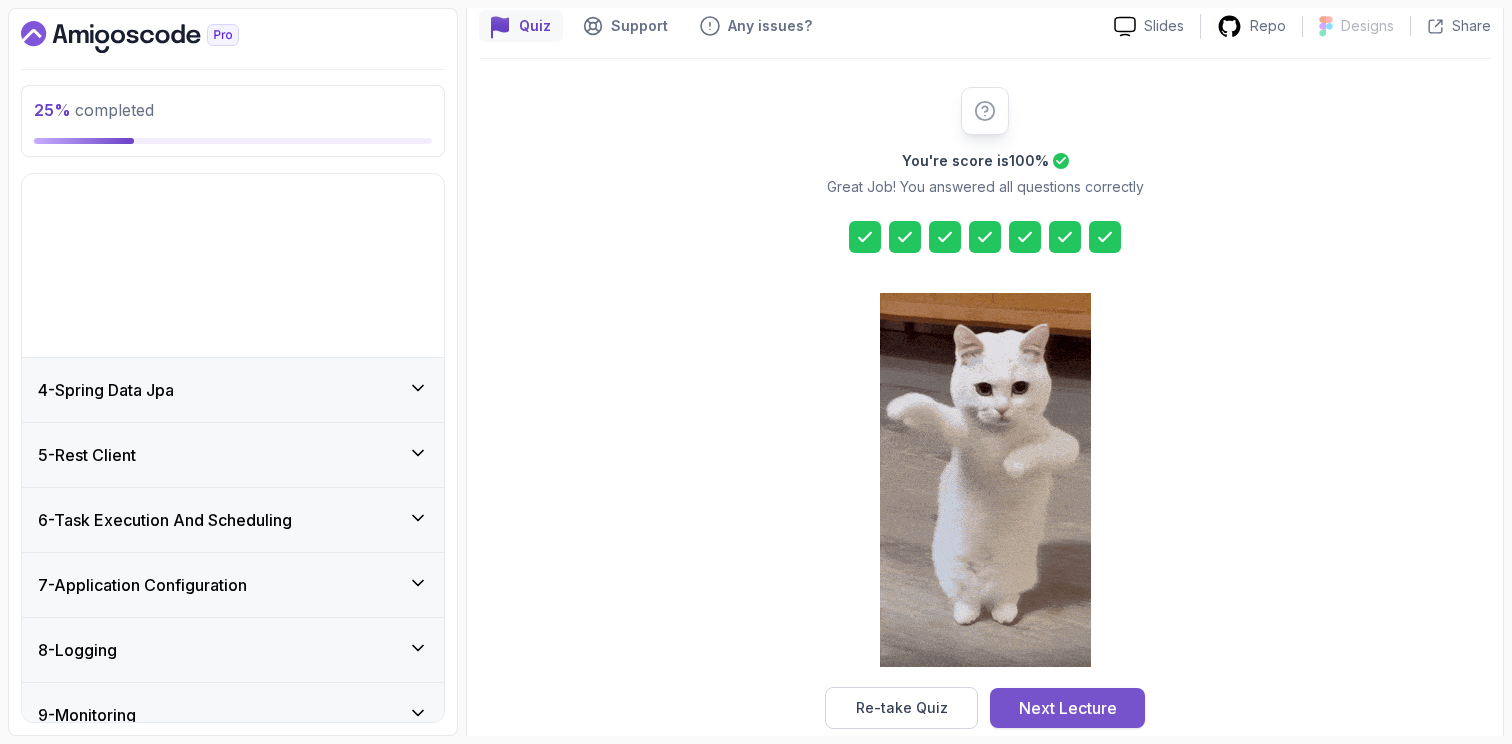 scroll, scrollTop: 1708, scrollLeft: 0, axis: vertical 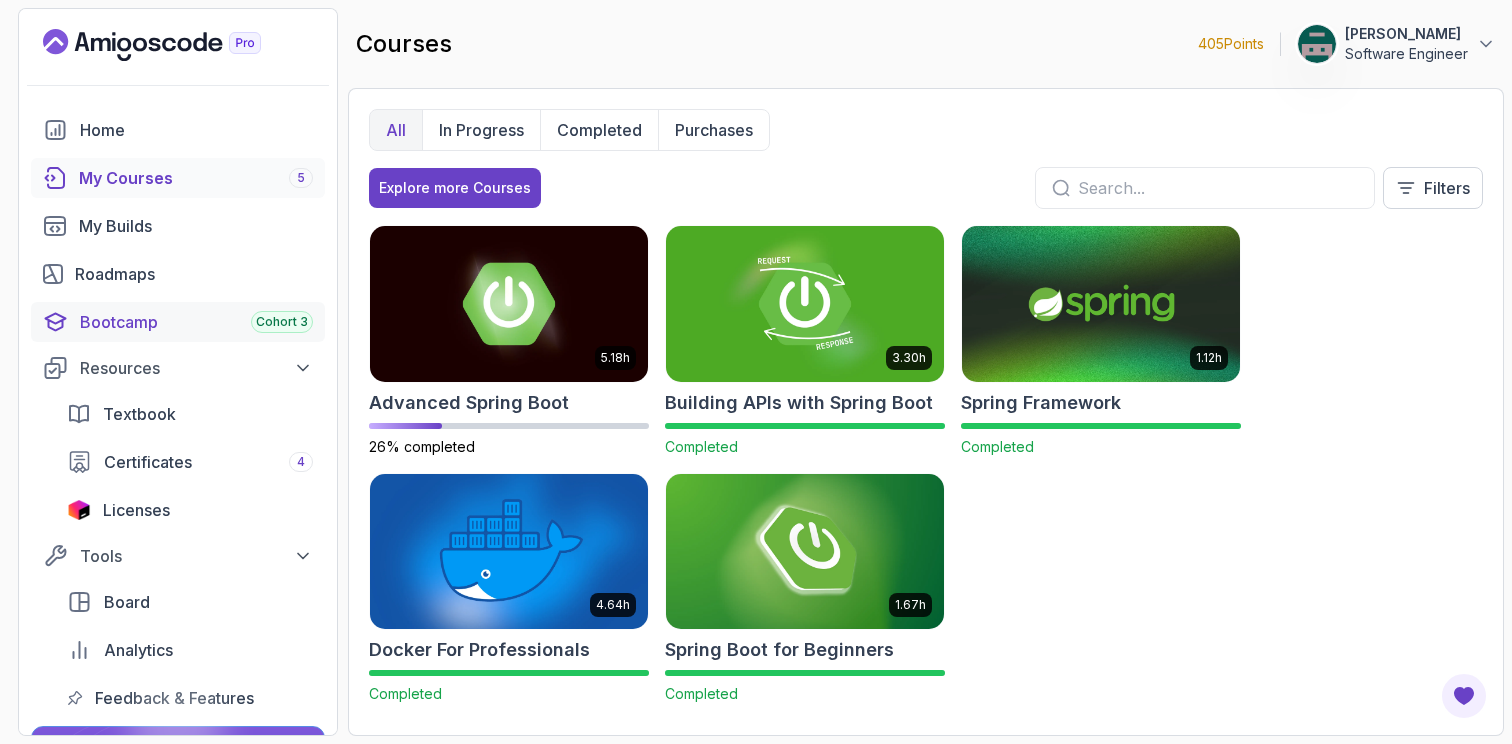 click on "Bootcamp Cohort 3" at bounding box center [196, 322] 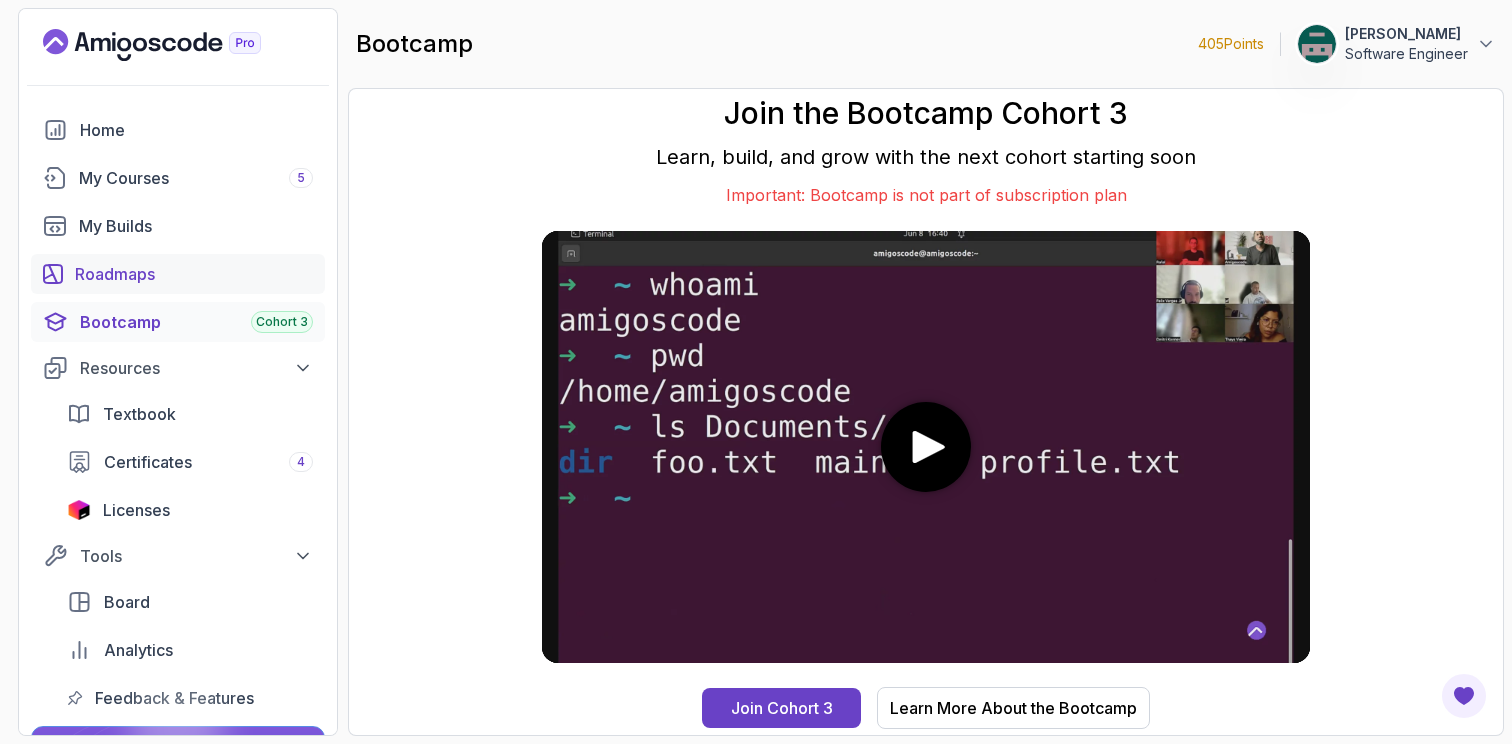 click on "Roadmaps" at bounding box center (194, 274) 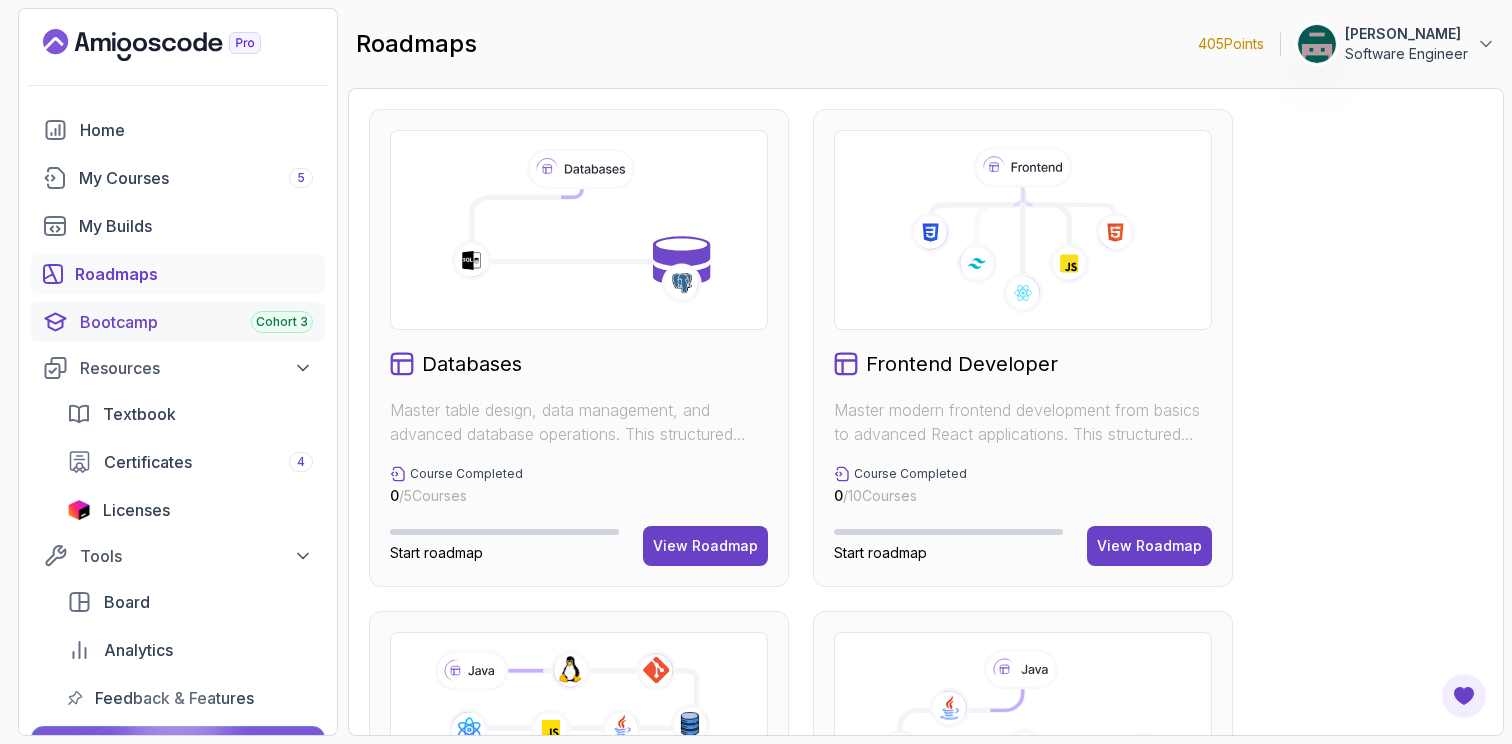 click on "Bootcamp Cohort 3" at bounding box center [196, 322] 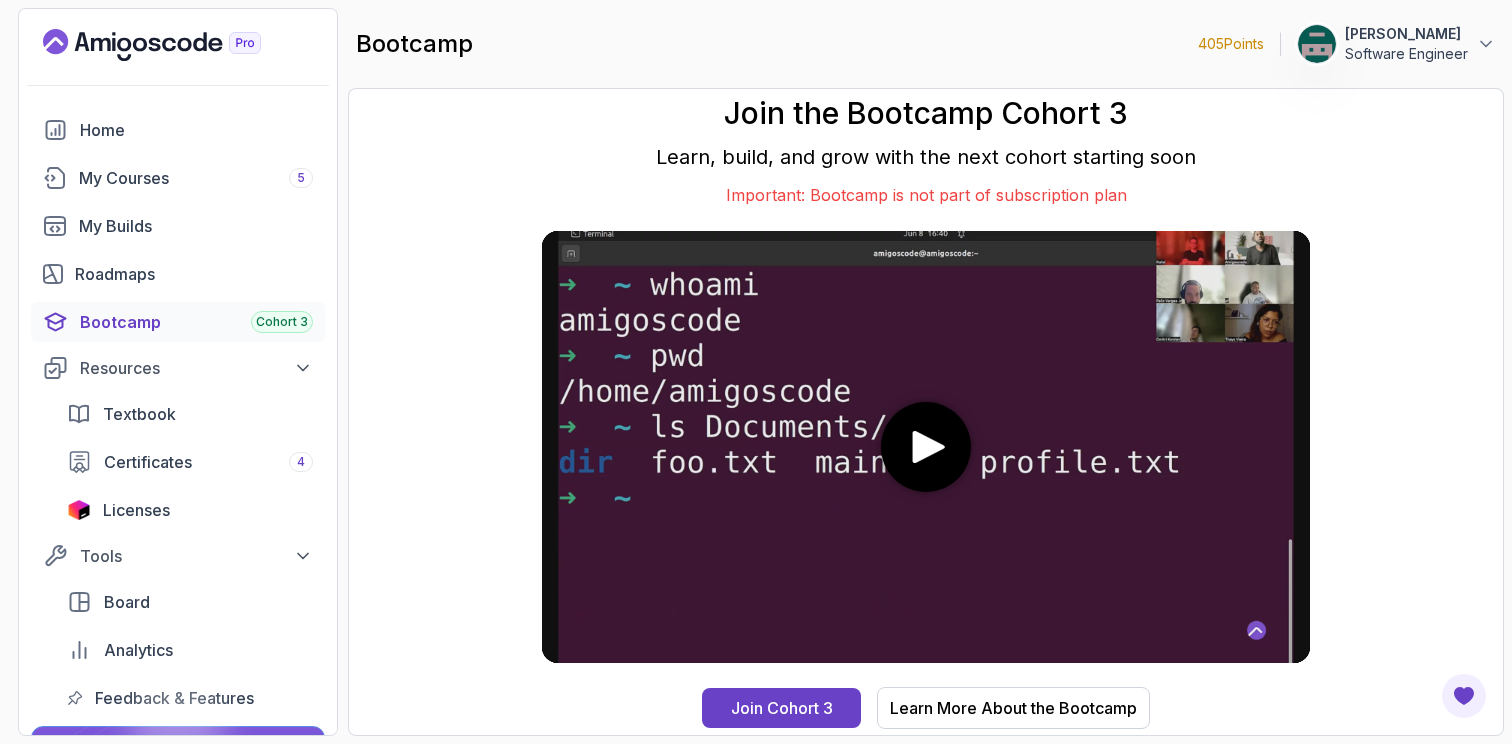 click 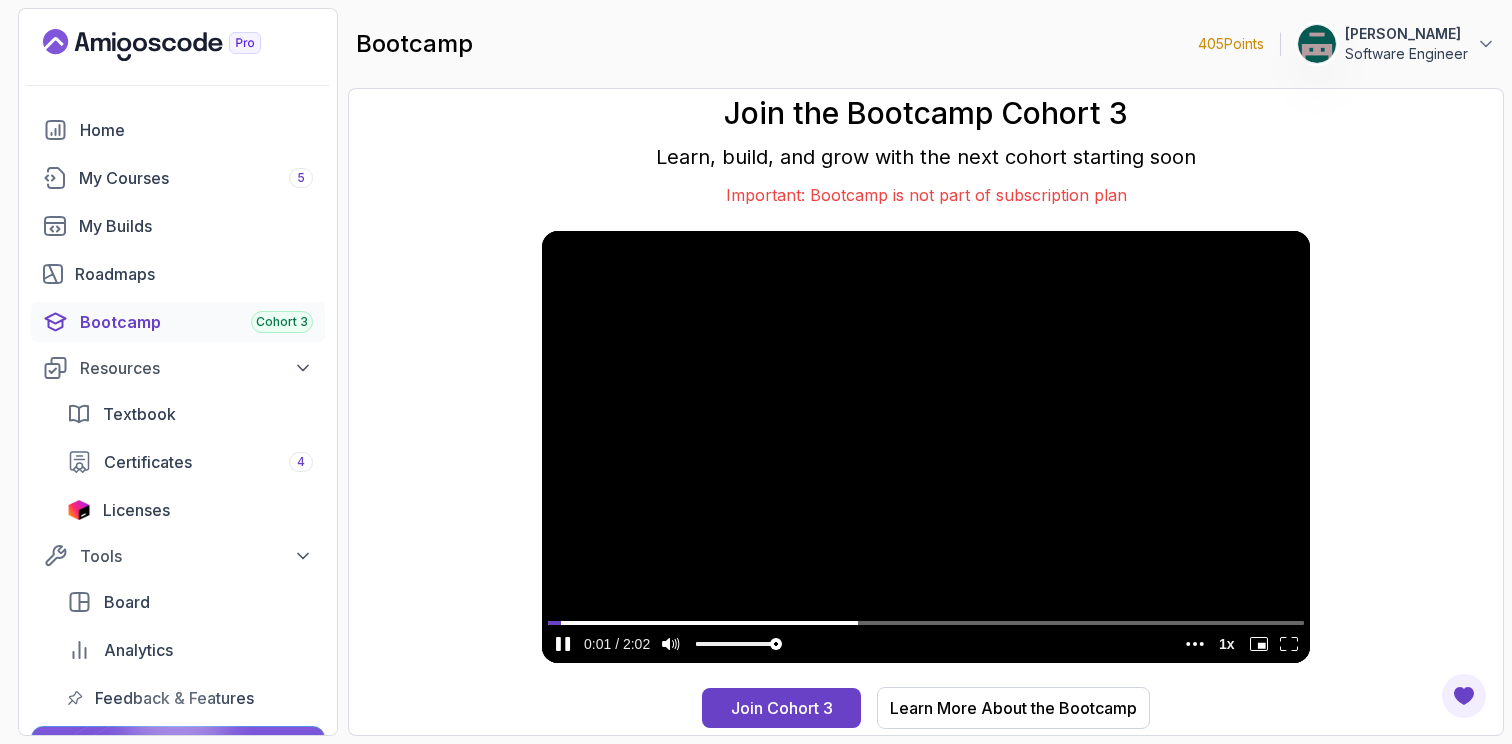 click at bounding box center (926, 447) 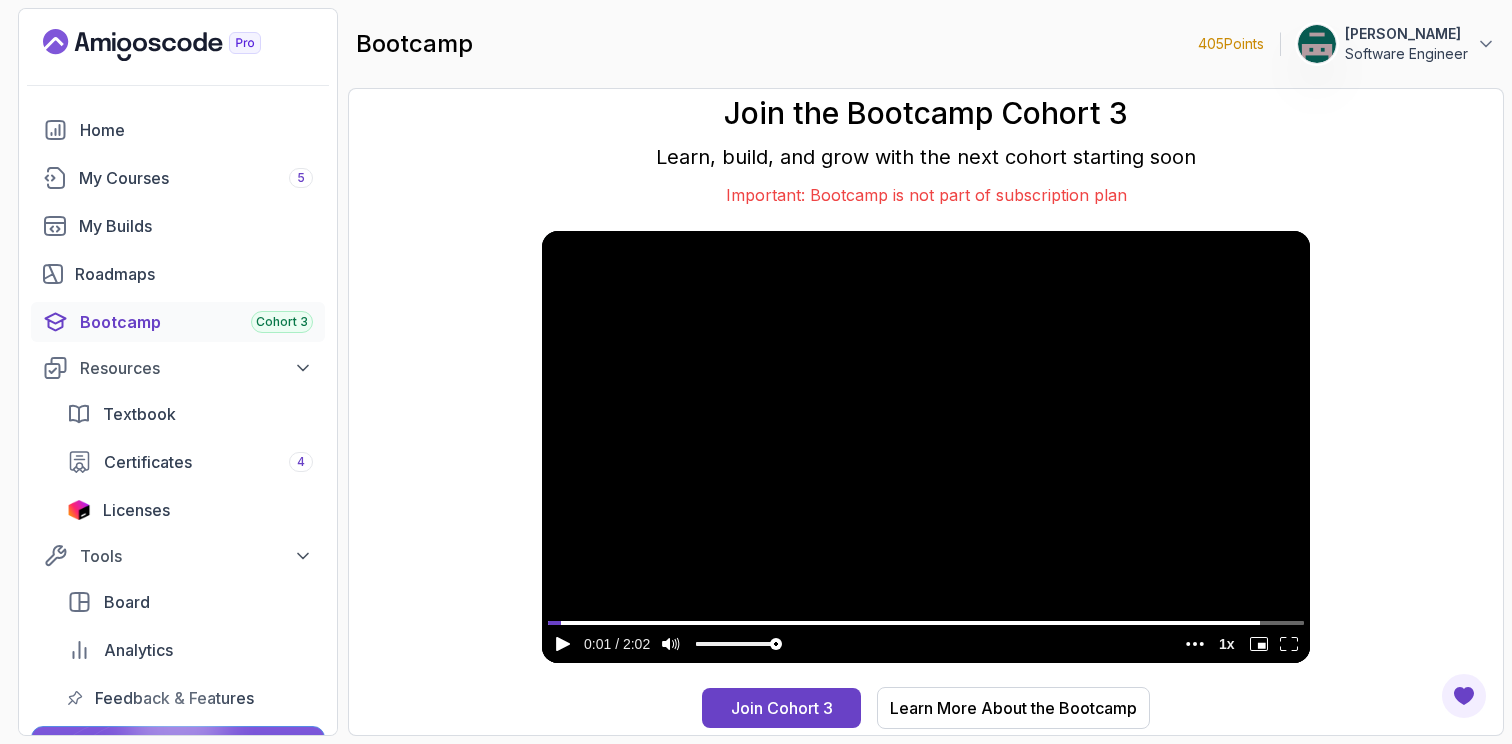 click at bounding box center (926, 447) 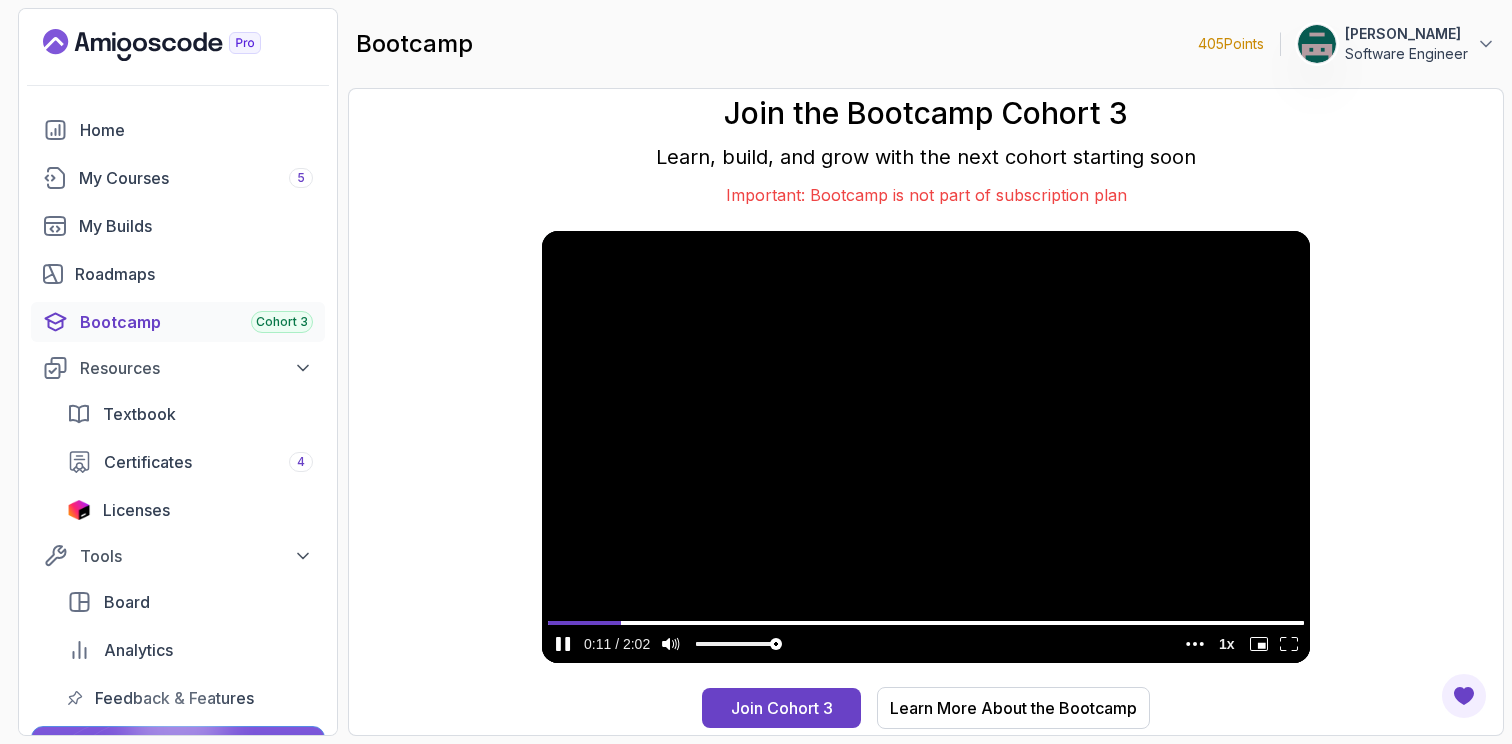 click at bounding box center [926, 447] 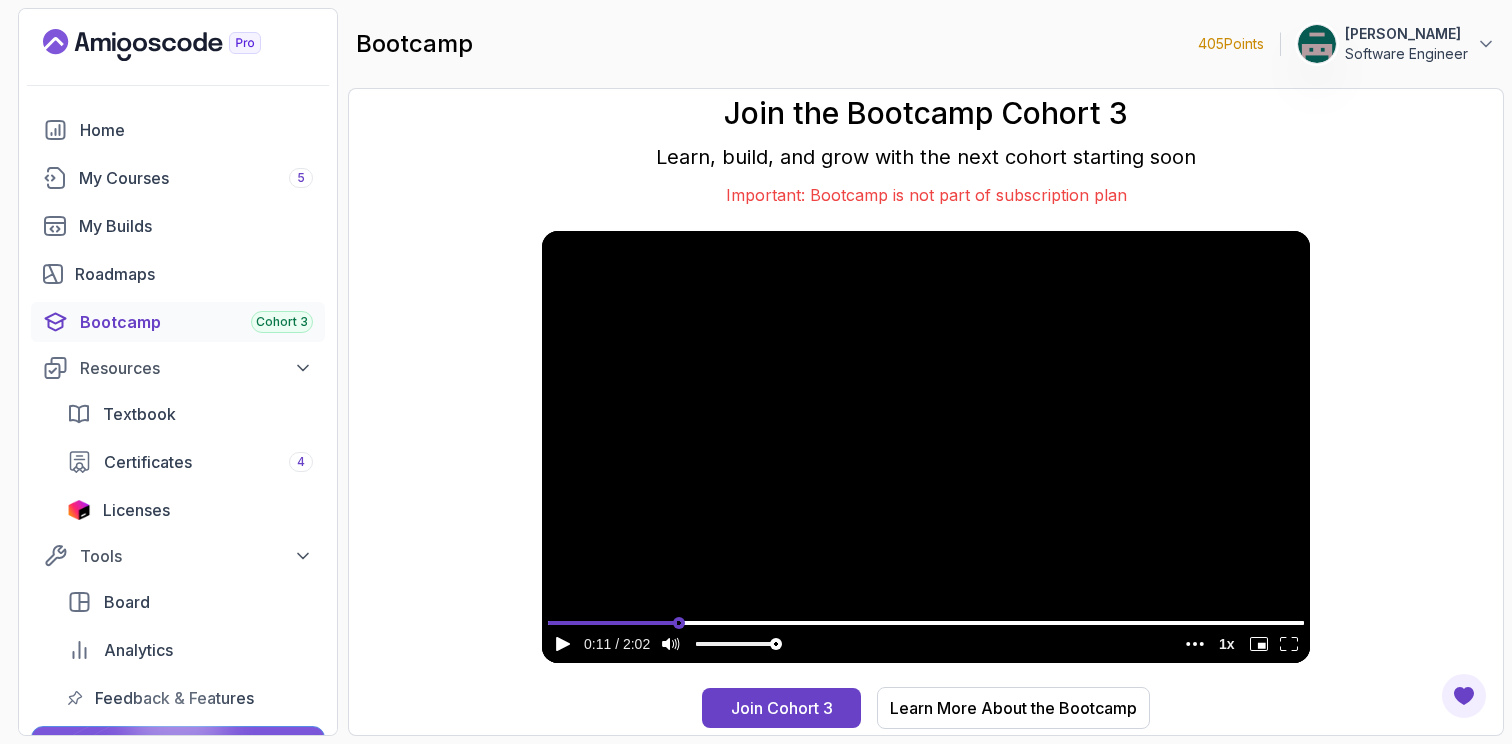 click at bounding box center (926, 622) 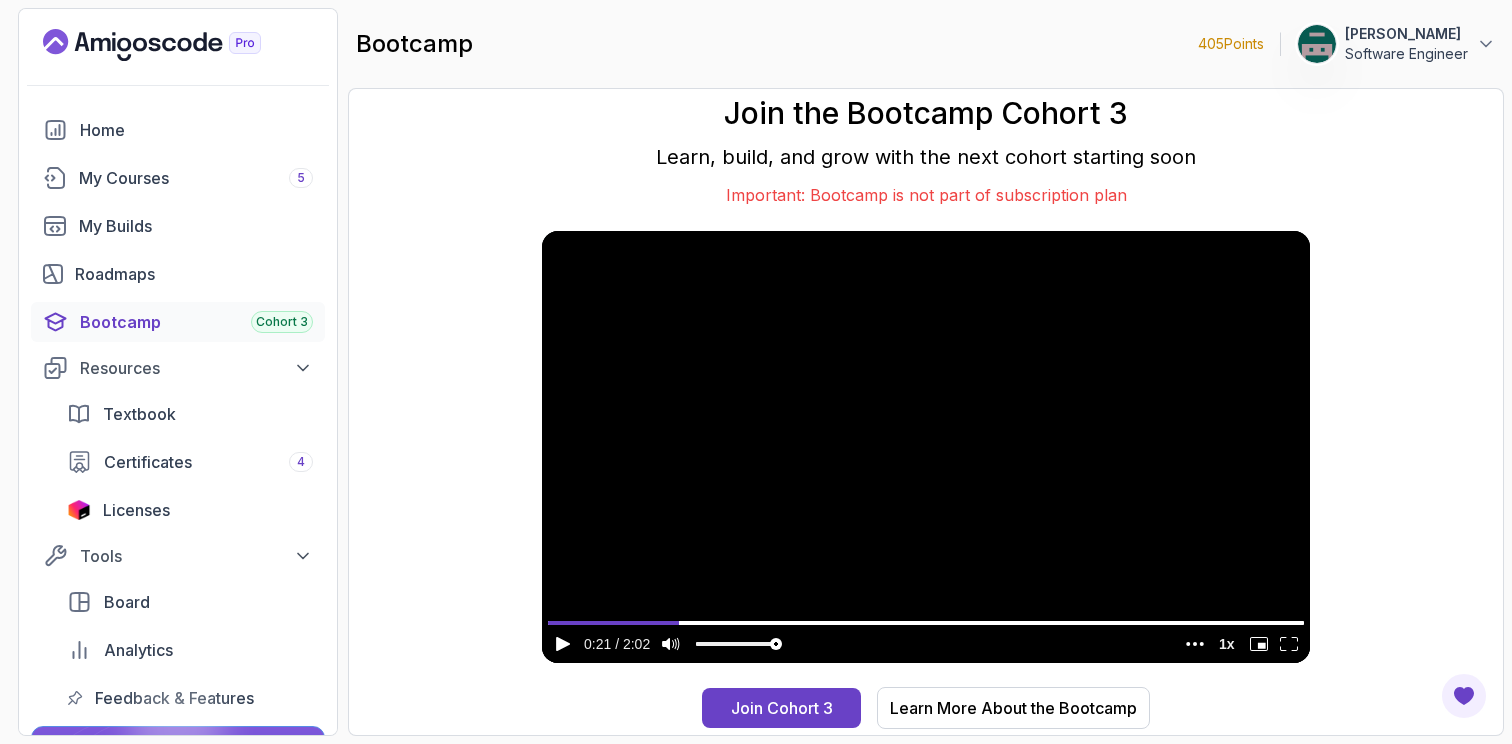 click at bounding box center [926, 447] 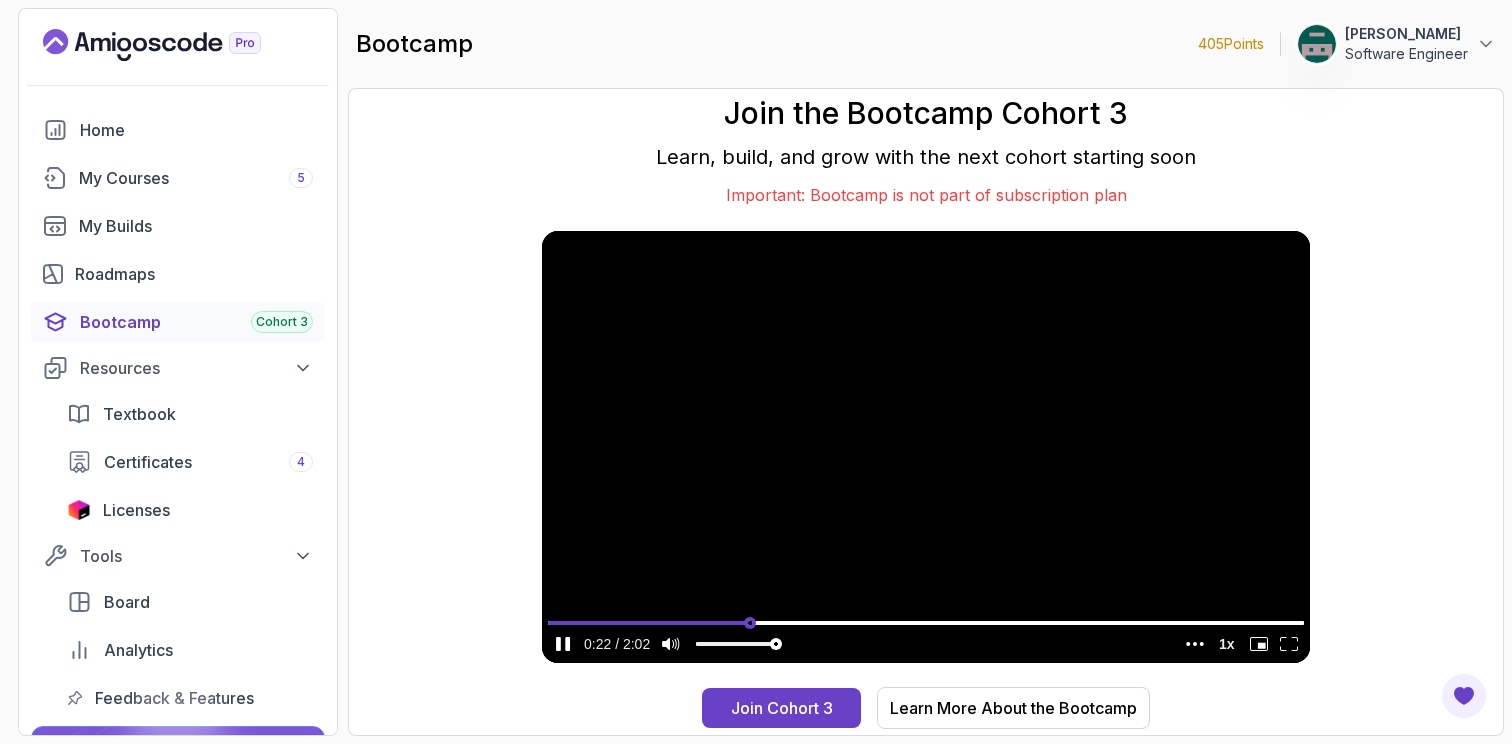 click at bounding box center [926, 622] 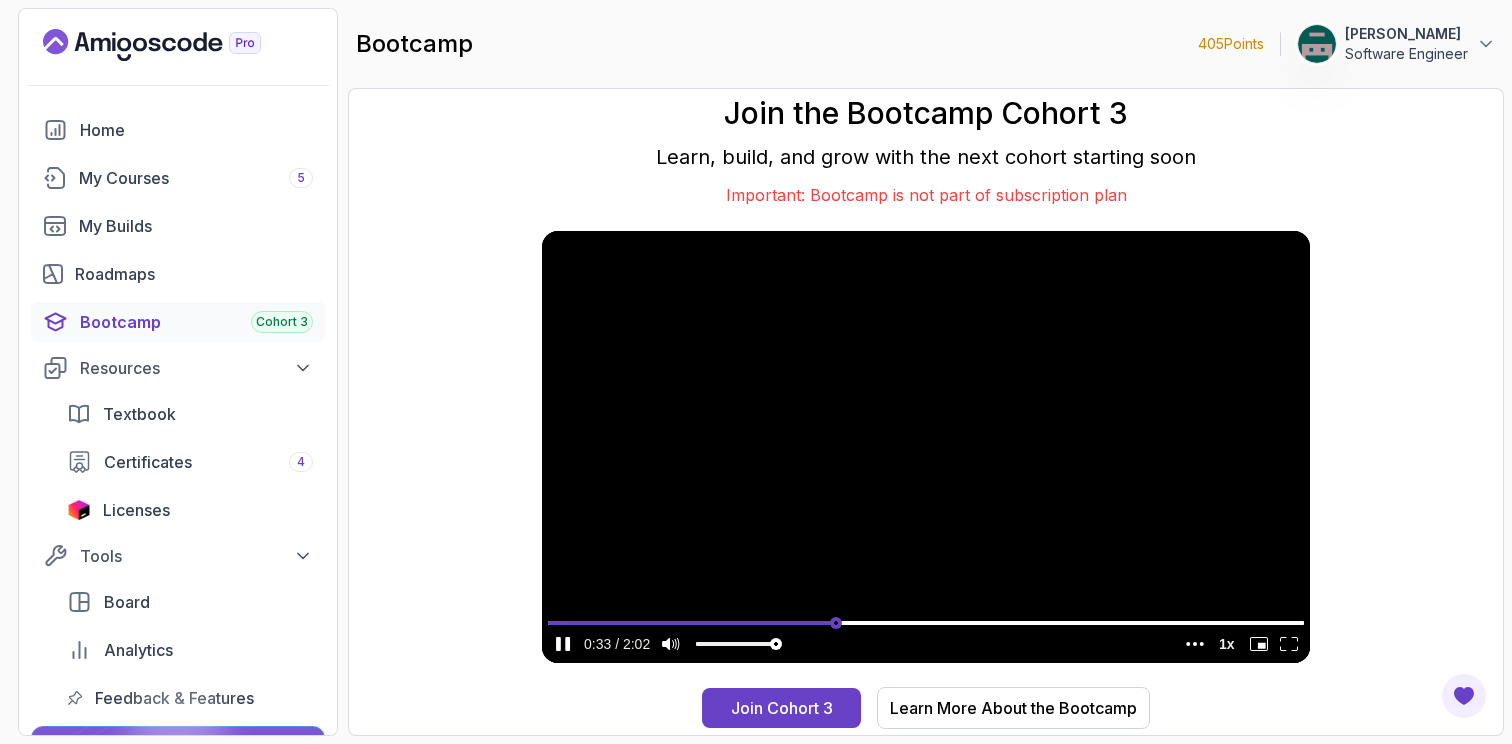 click at bounding box center [926, 622] 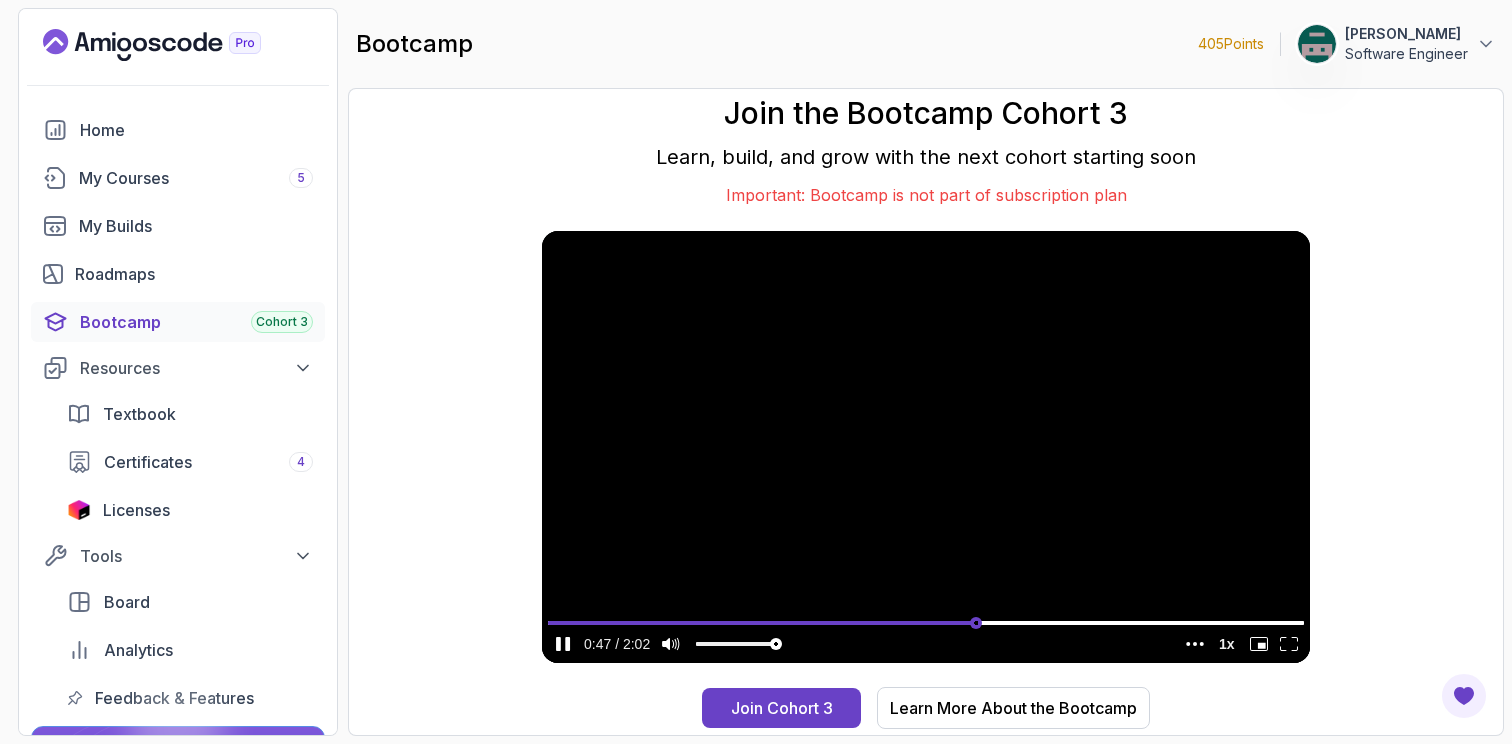 click at bounding box center (926, 622) 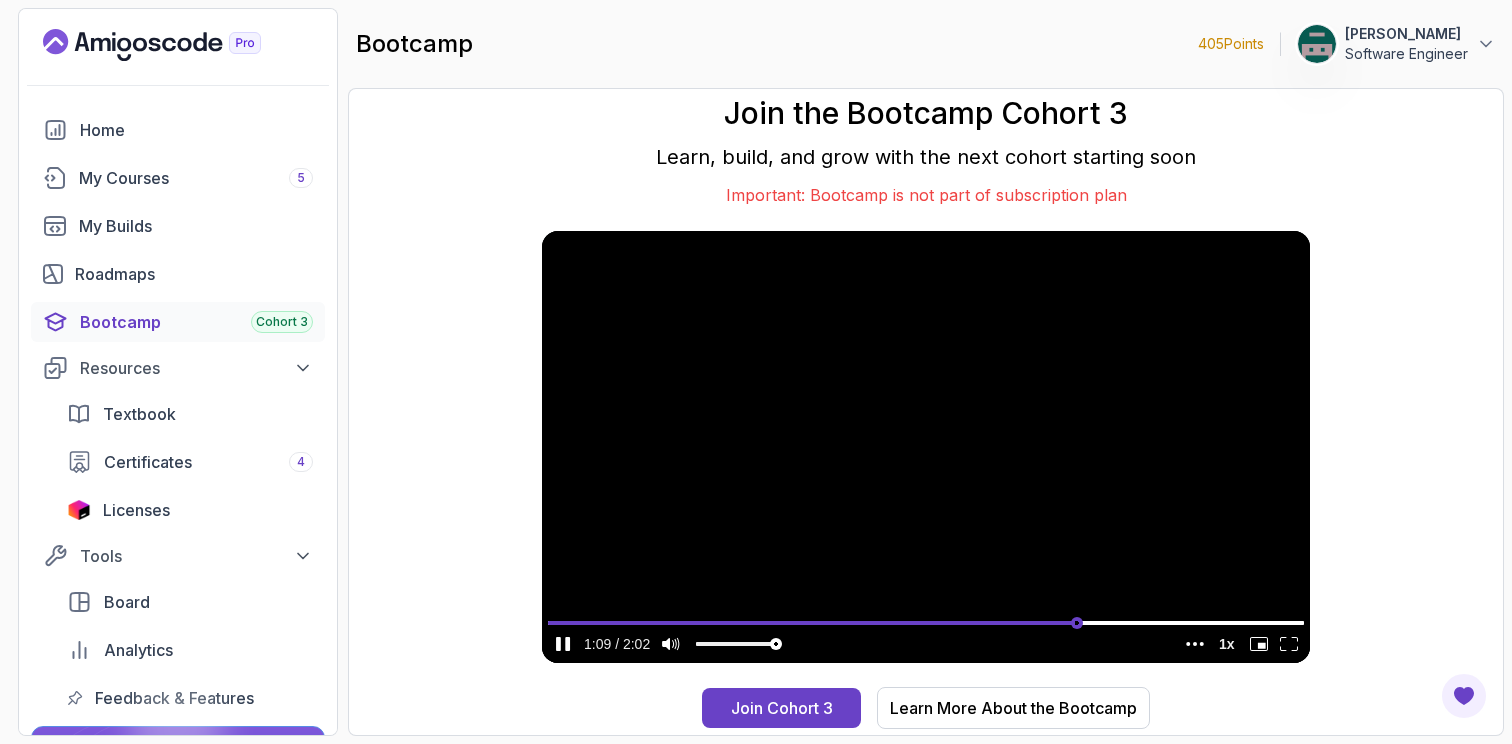 click at bounding box center [926, 622] 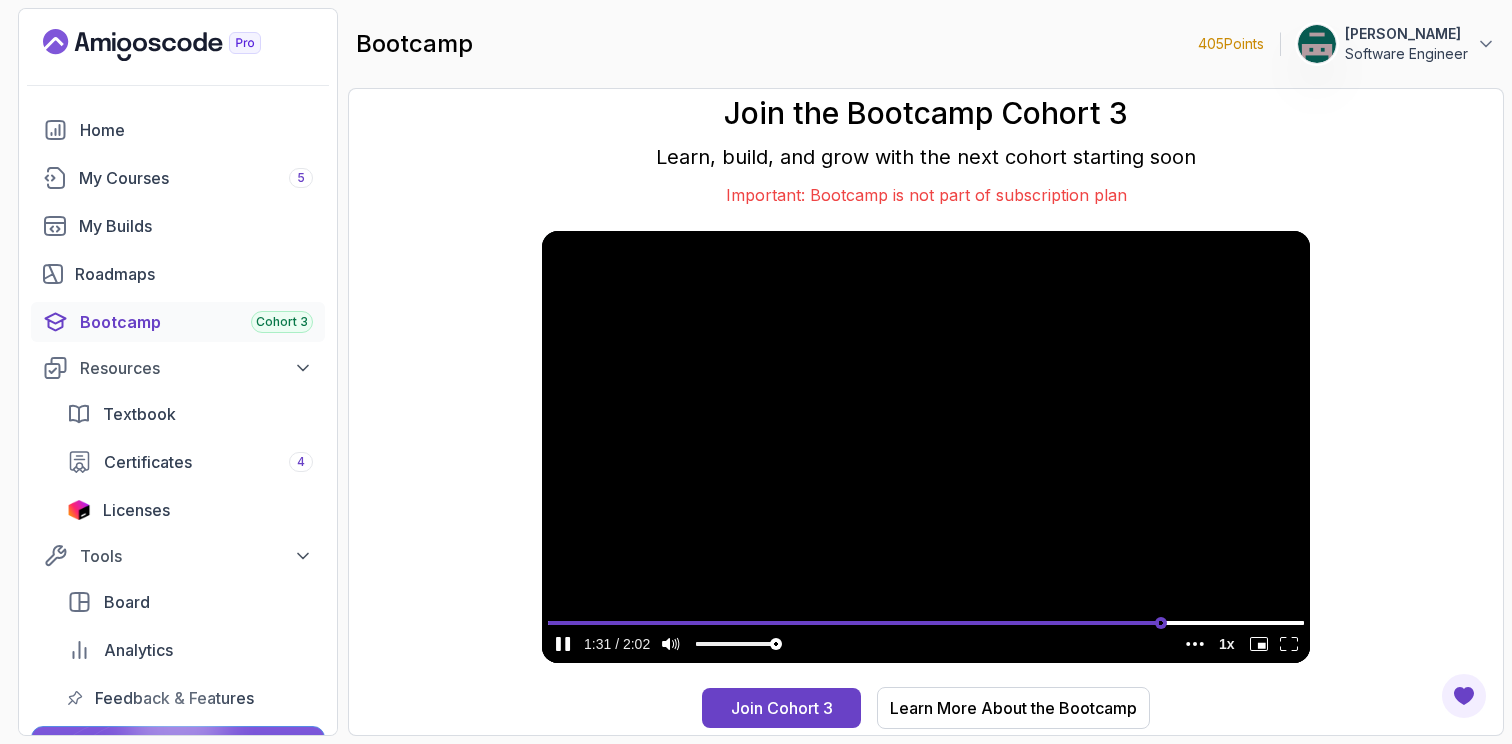 type on "0.81021332010418" 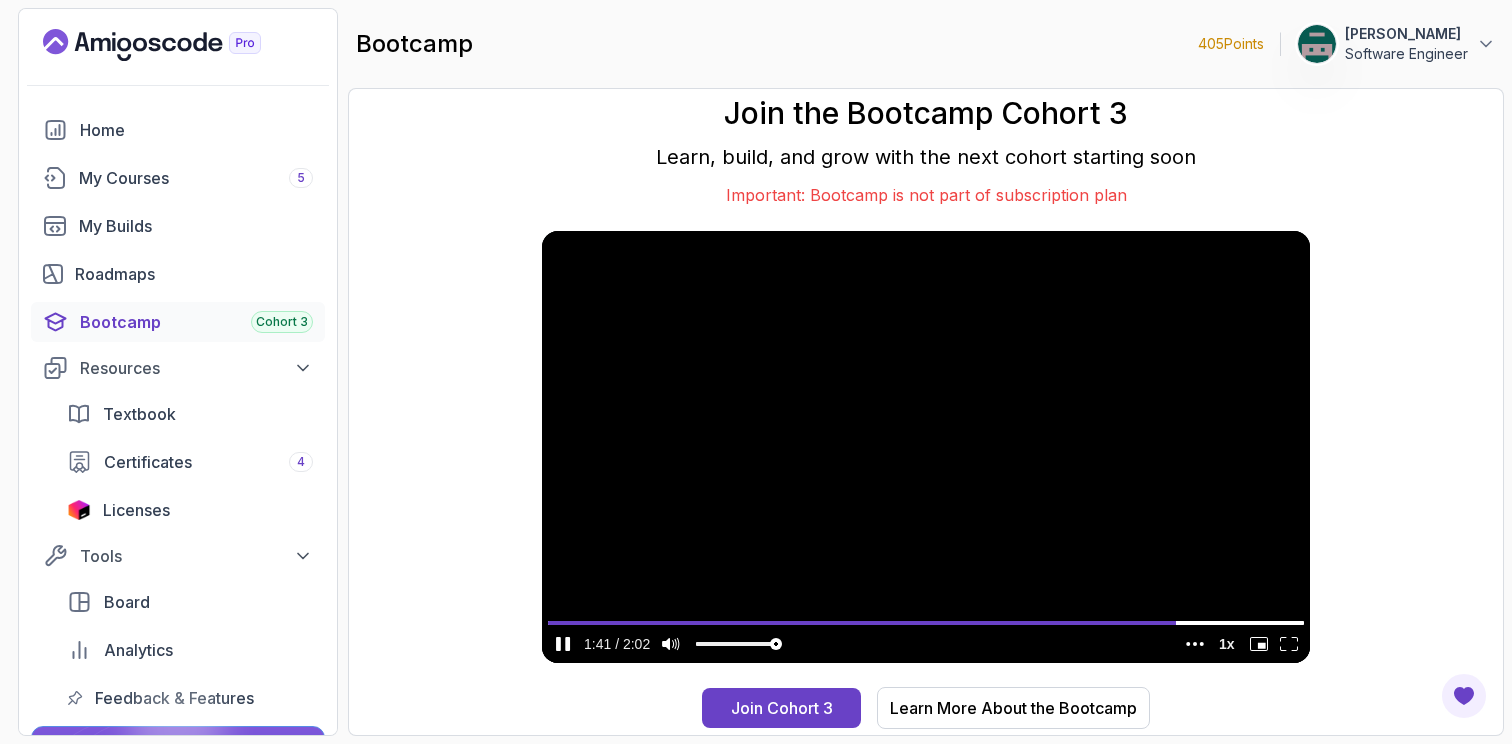 click at bounding box center [926, 447] 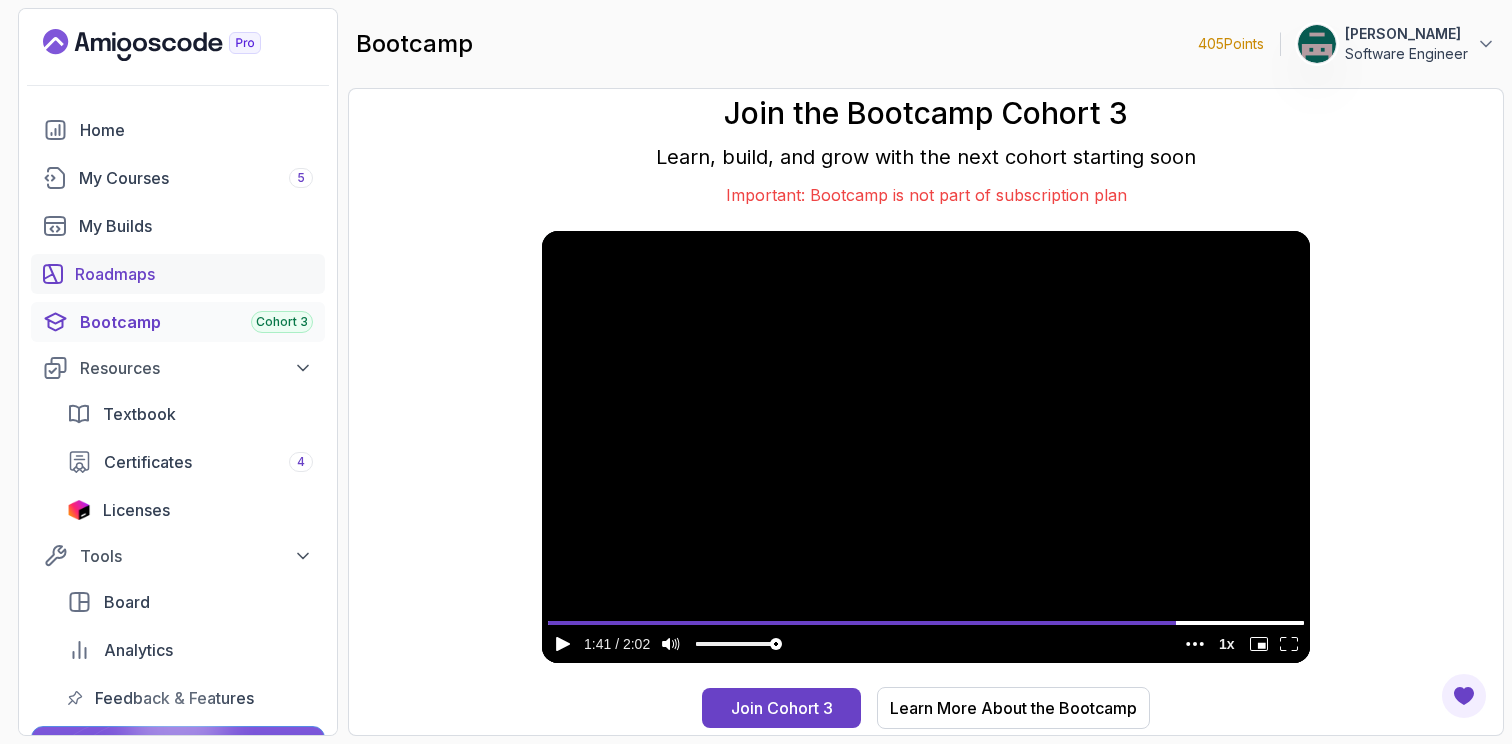 click on "Roadmaps" at bounding box center [194, 274] 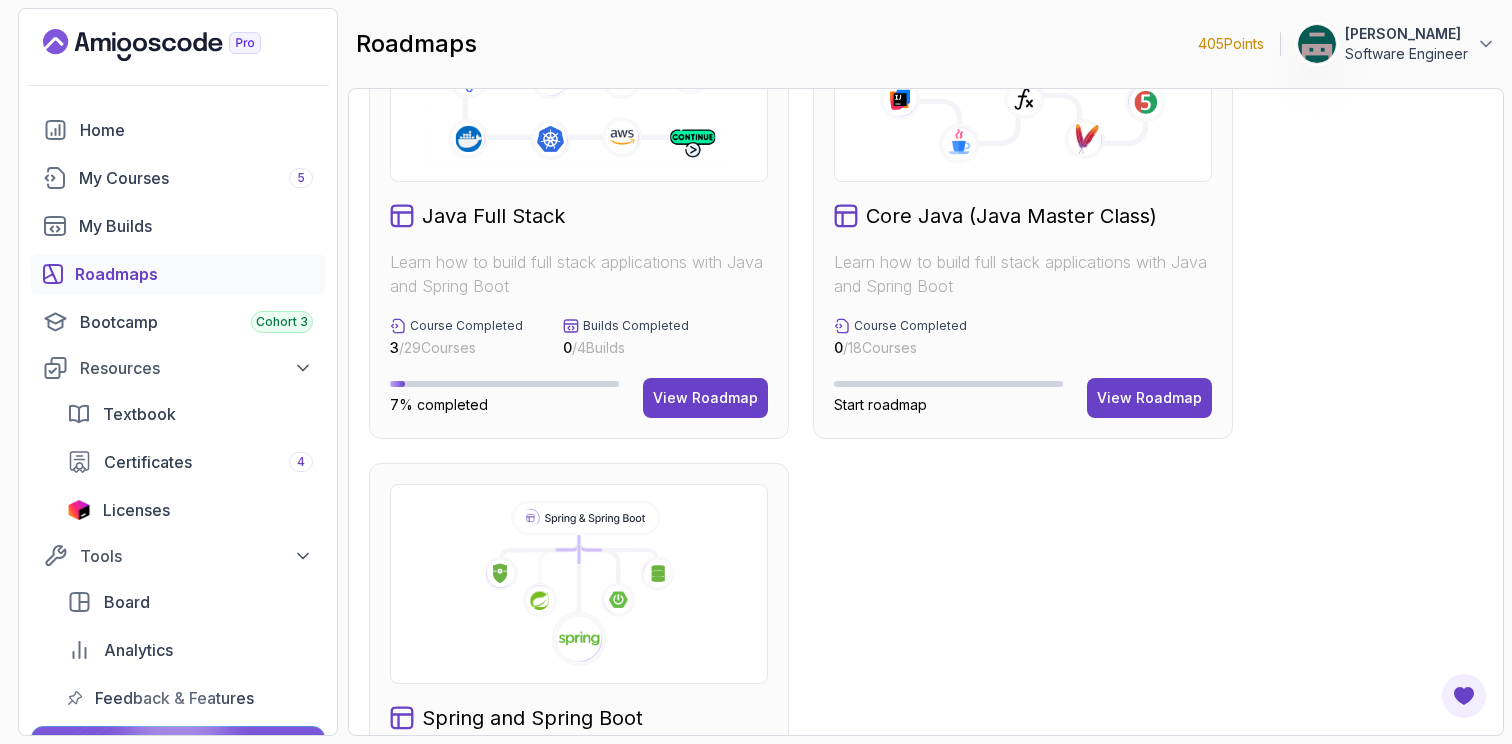 scroll, scrollTop: 876, scrollLeft: 0, axis: vertical 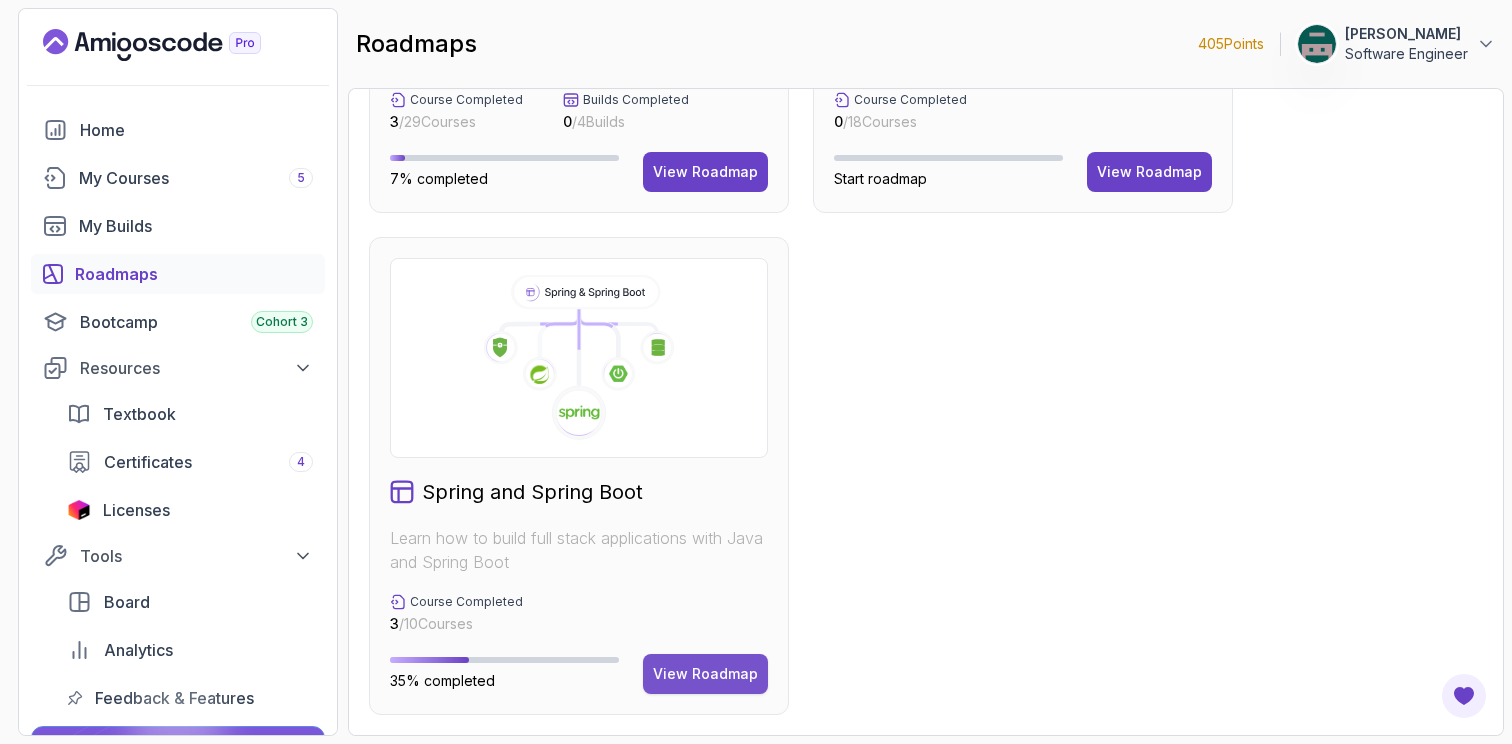 click on "View Roadmap" at bounding box center (705, 674) 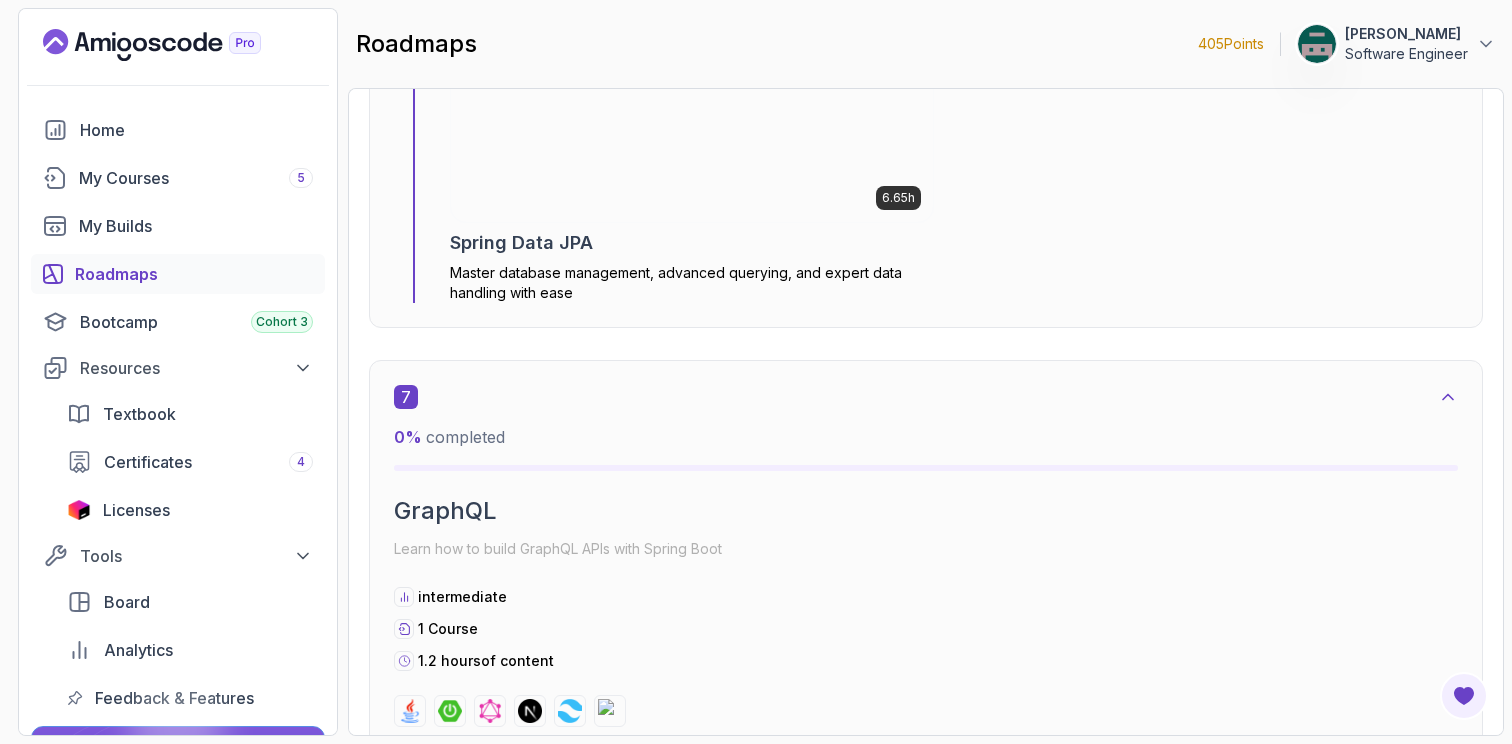 scroll, scrollTop: 5147, scrollLeft: 0, axis: vertical 